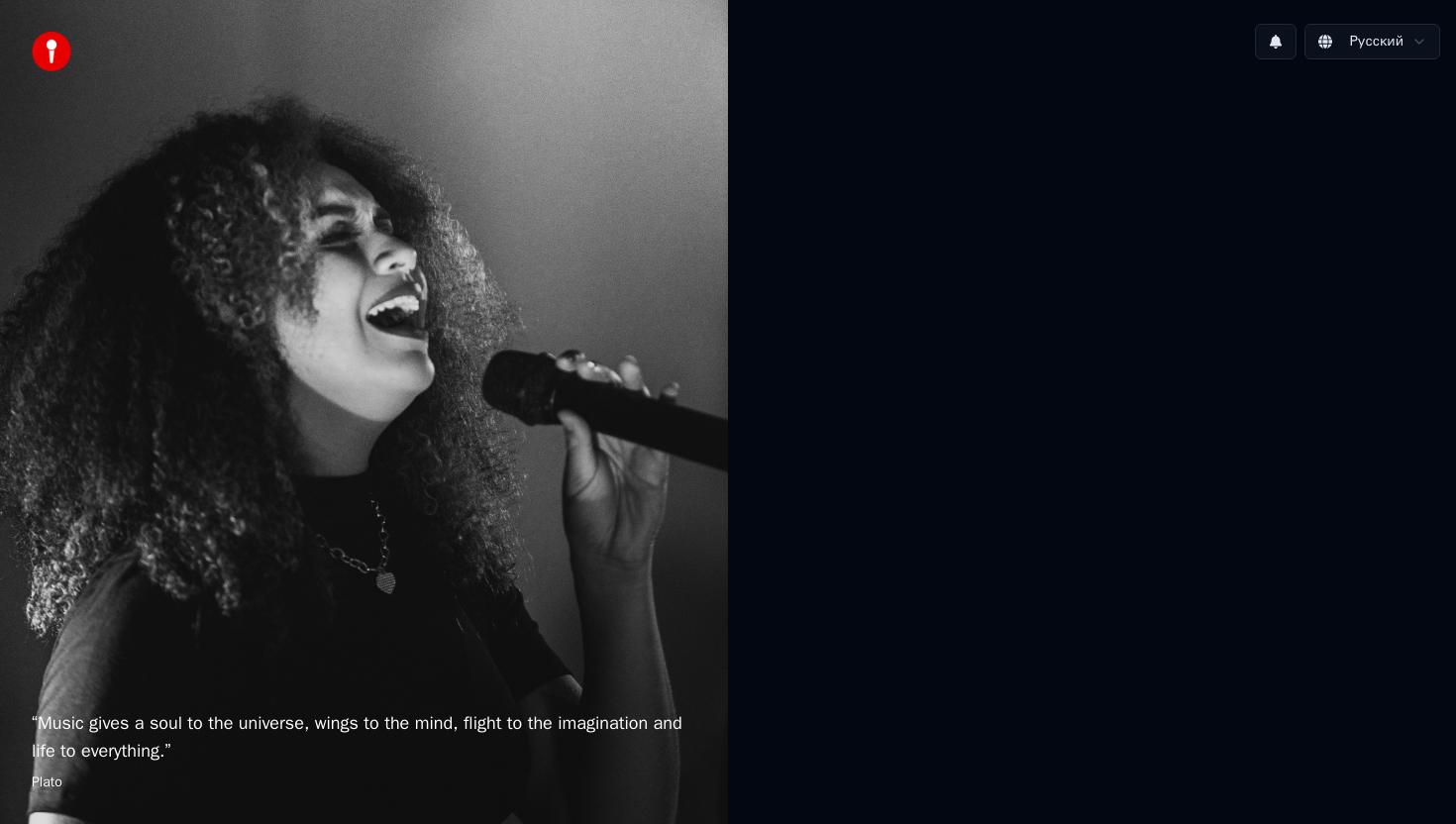 scroll, scrollTop: 0, scrollLeft: 0, axis: both 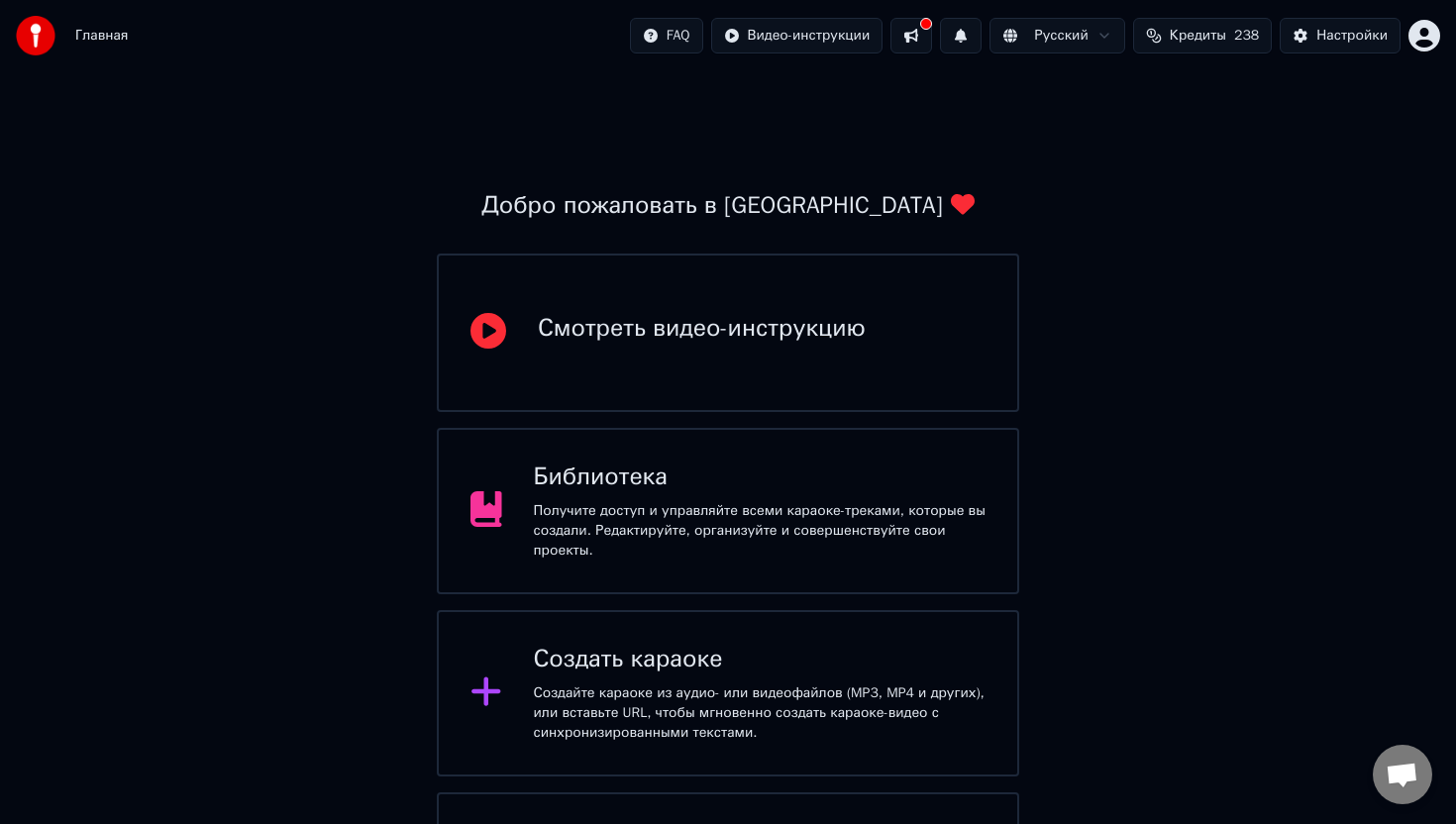 click on "Библиотека Получите доступ и управляйте всеми караоке-треками, которые вы создали. Редактируйте, организуйте и совершенствуйте свои проекты." at bounding box center [760, 511] 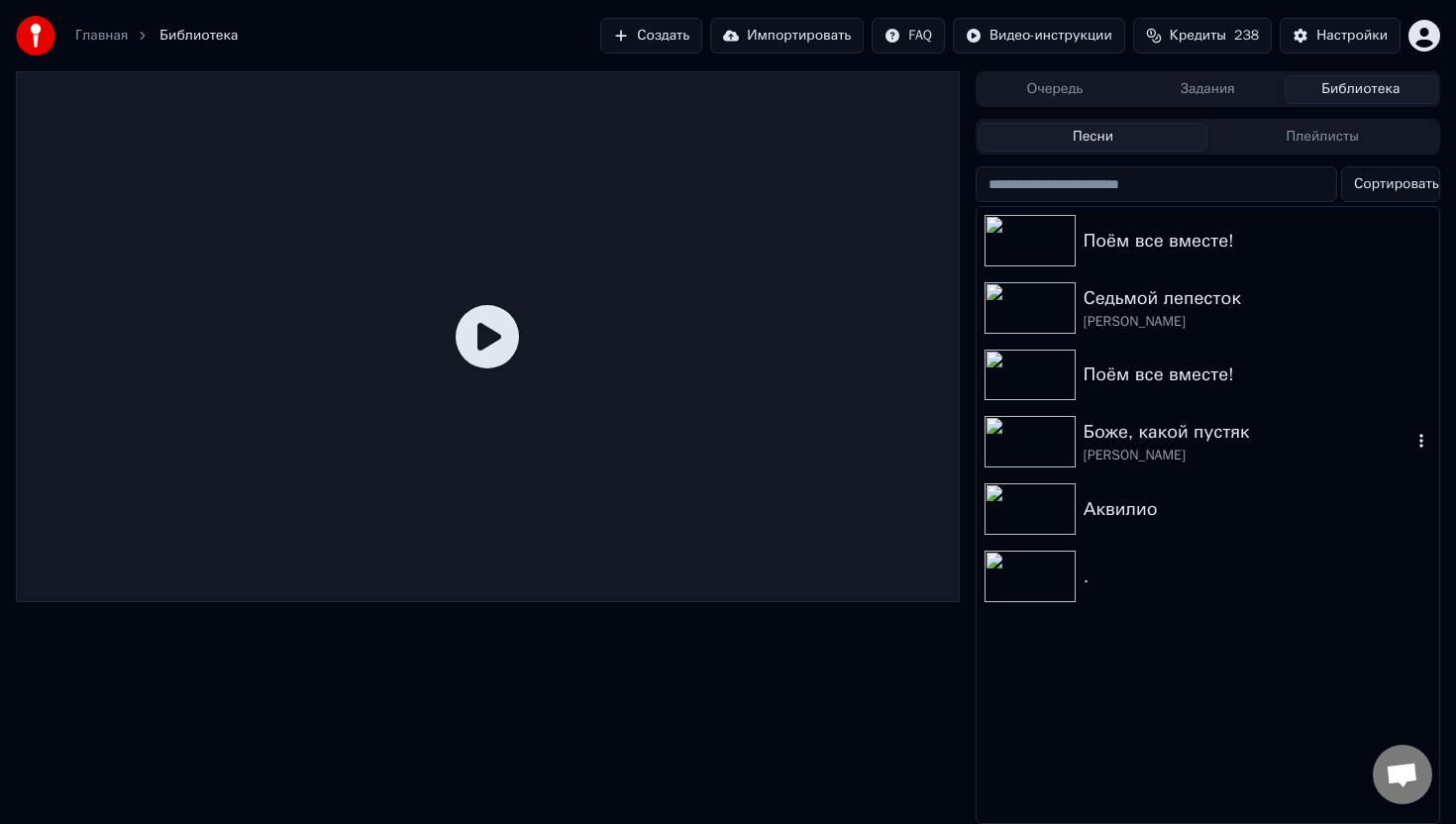 click on "Боже, какой пустяк" at bounding box center (1247, 432) 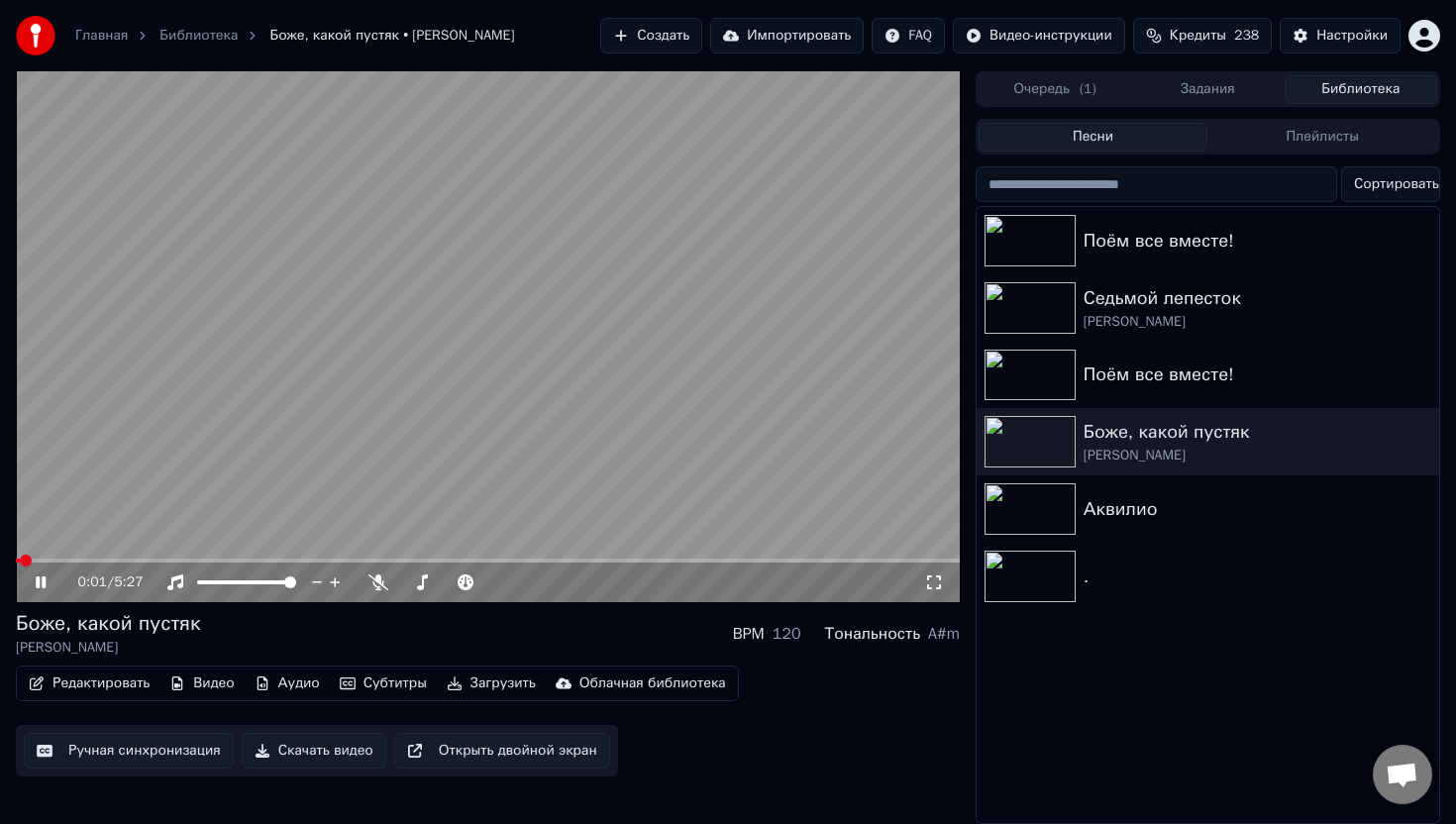 click 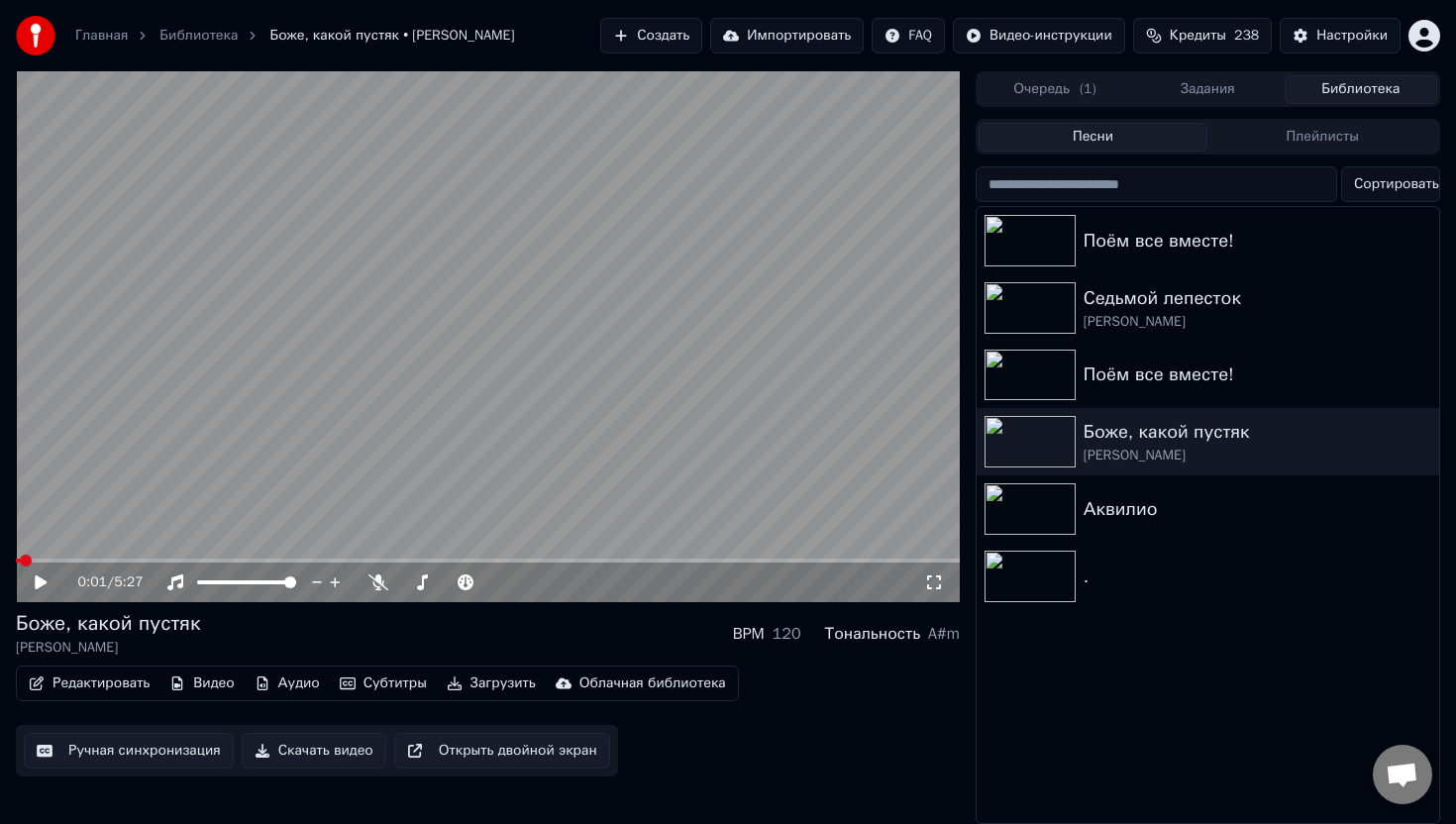 click on "Редактировать" at bounding box center (89, 683) 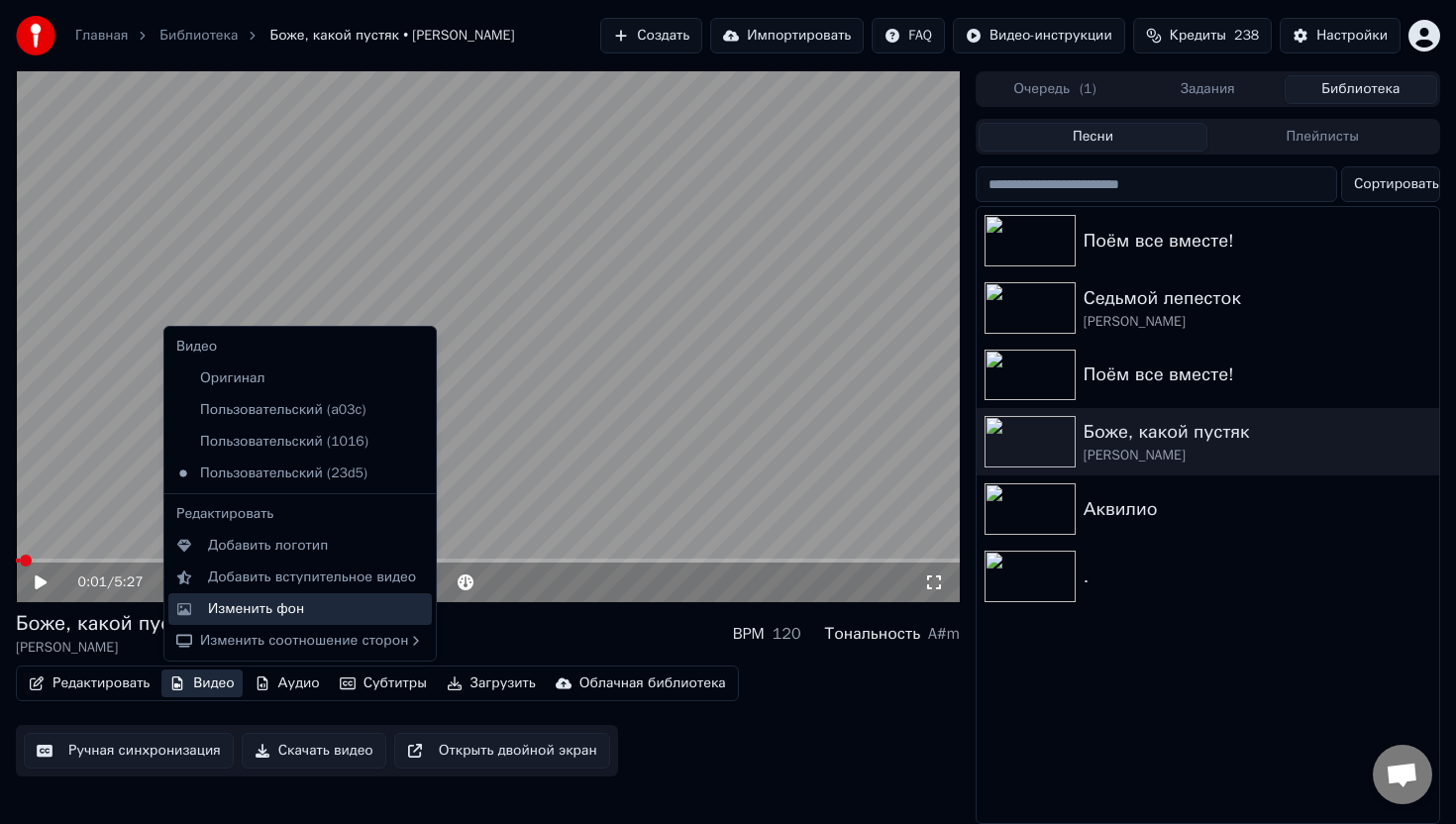 click on "Изменить фон" at bounding box center [256, 609] 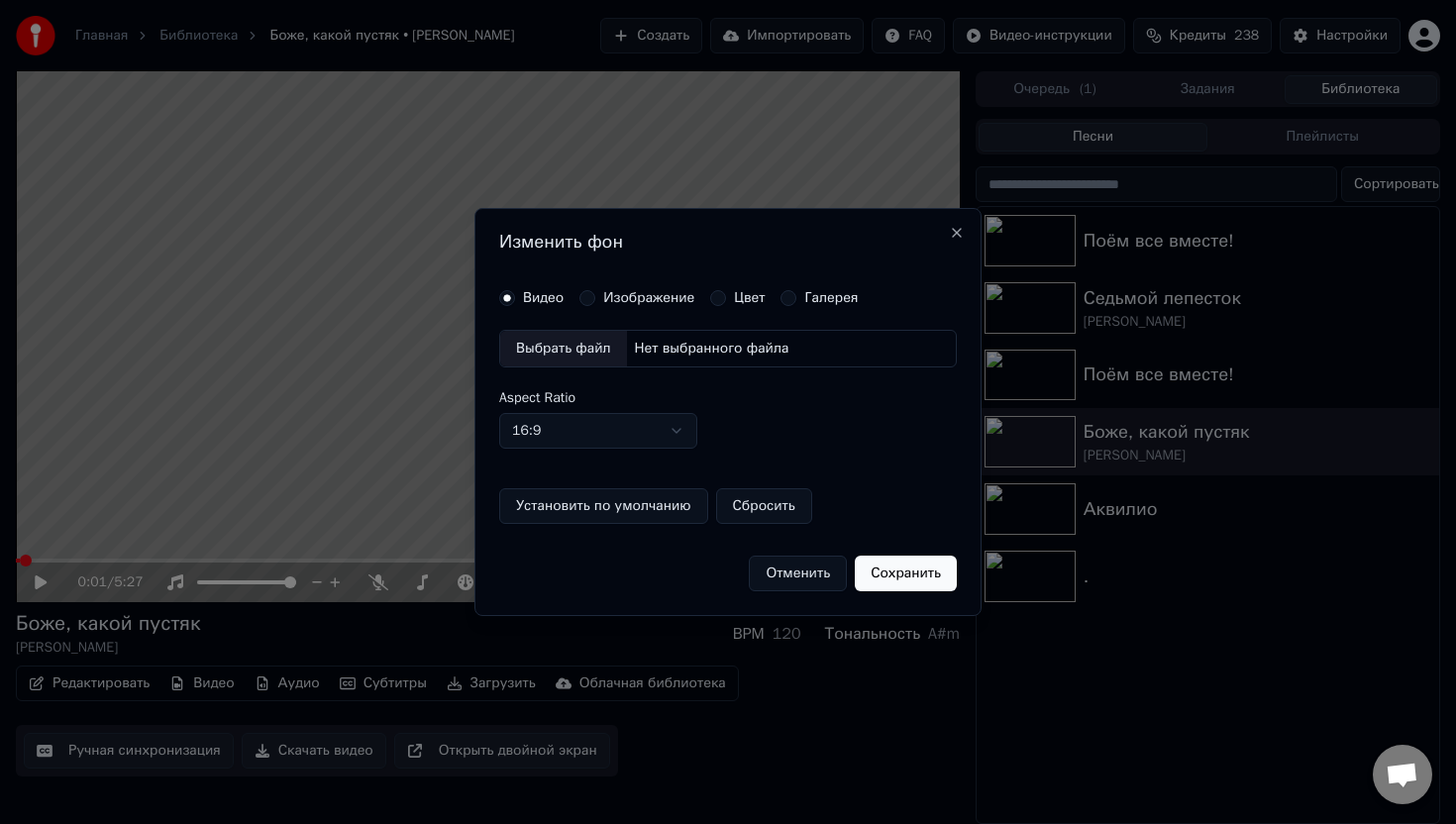 click on "Изображение" at bounding box center [587, 298] 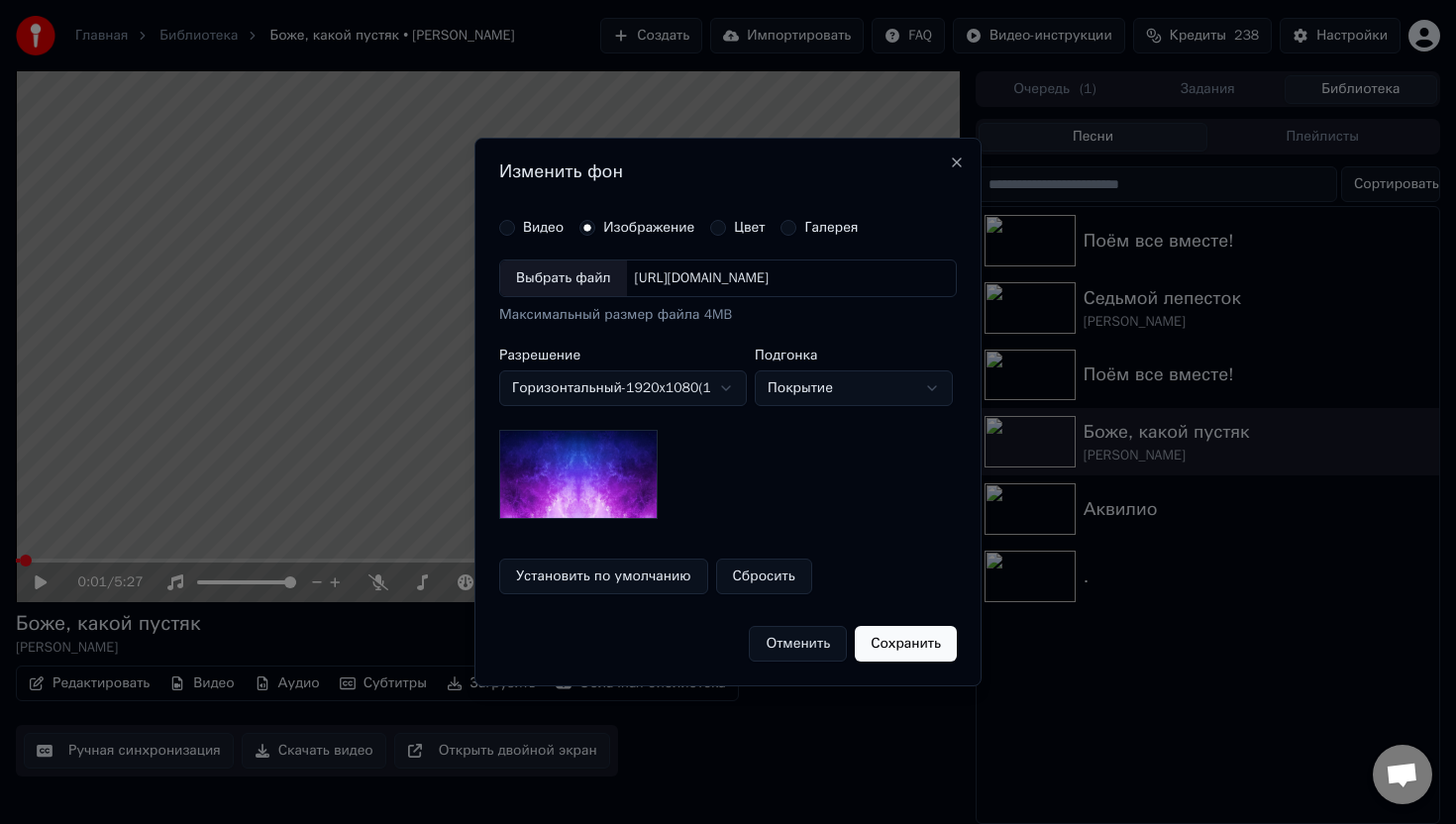 click on "Выбрать файл" at bounding box center [564, 278] 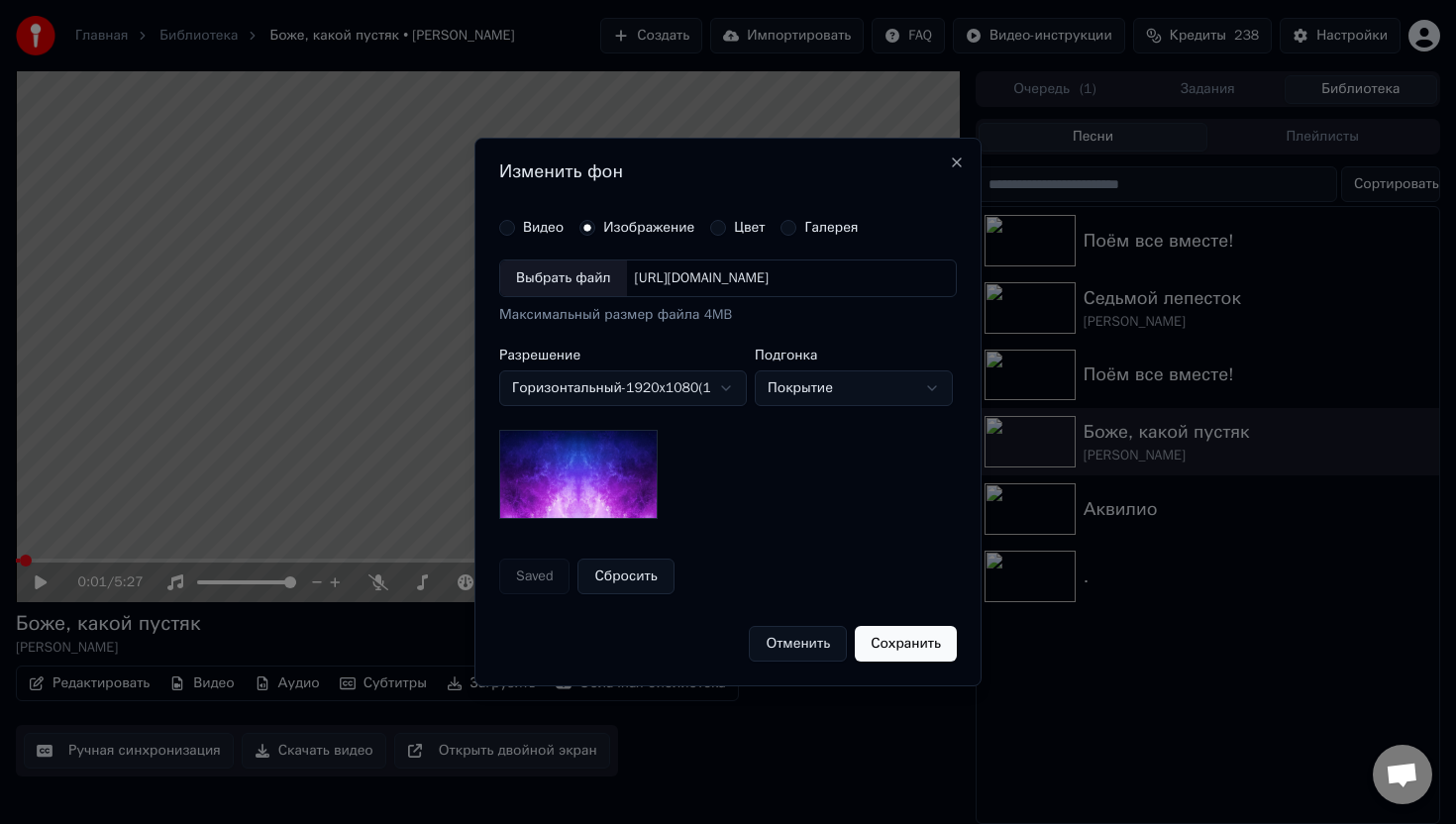 click on "Сбросить" at bounding box center [625, 576] 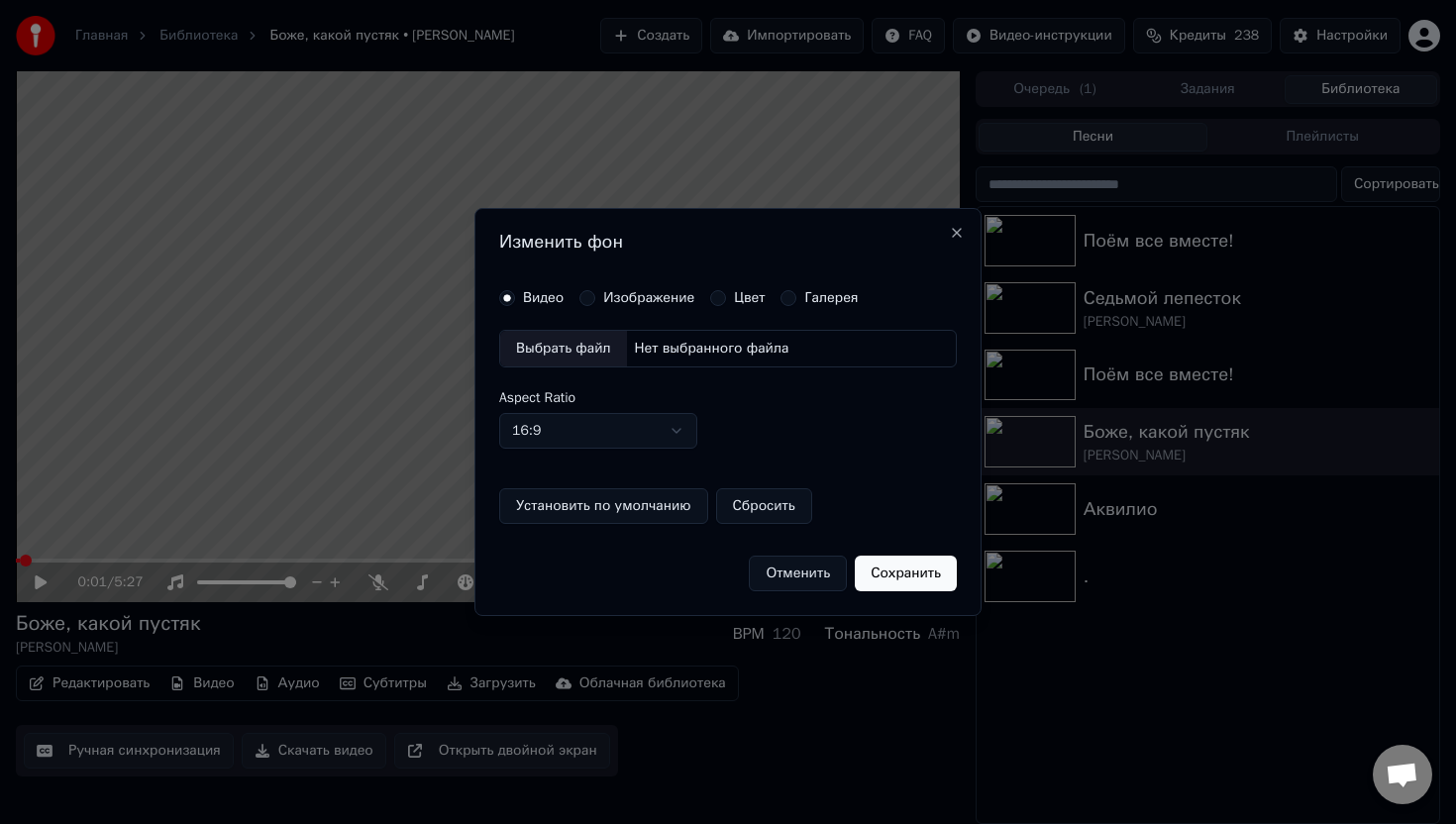 click on "Изображение" at bounding box center (649, 298) 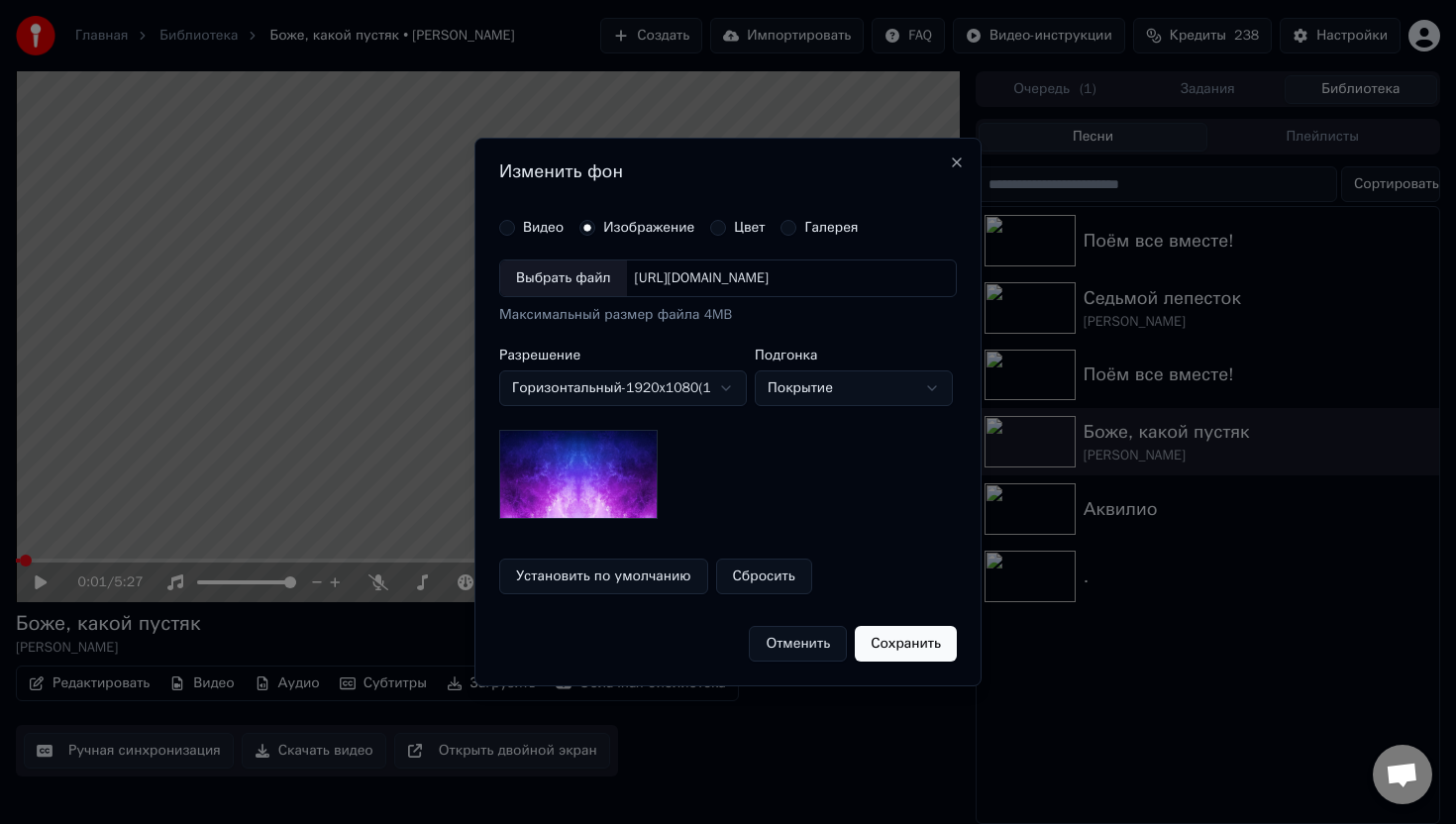 click on "Главная Библиотека Боже, какой пустяк • Александр Иванов Создать Импортировать FAQ Видео-инструкции Кредиты 238 Настройки 0:01  /  5:27 Боже, какой пустяк Александр Иванов BPM 120 Тональность A#m Редактировать Видео Аудио Субтитры Загрузить Облачная библиотека Ручная синхронизация Скачать видео Открыть двойной экран Очередь ( 1 ) Задания Библиотека Песни Плейлисты Сортировать Поём все вместе! Седьмой лепесток Антон Токарев Поём все вместе! Боже, какой пустяк Александр Иванов Аквилио . Изменить фон Видео Изображение Цвет Галерея Выбрать файл Разрешение  -  1920 x 1080 :" at bounding box center (728, 412) 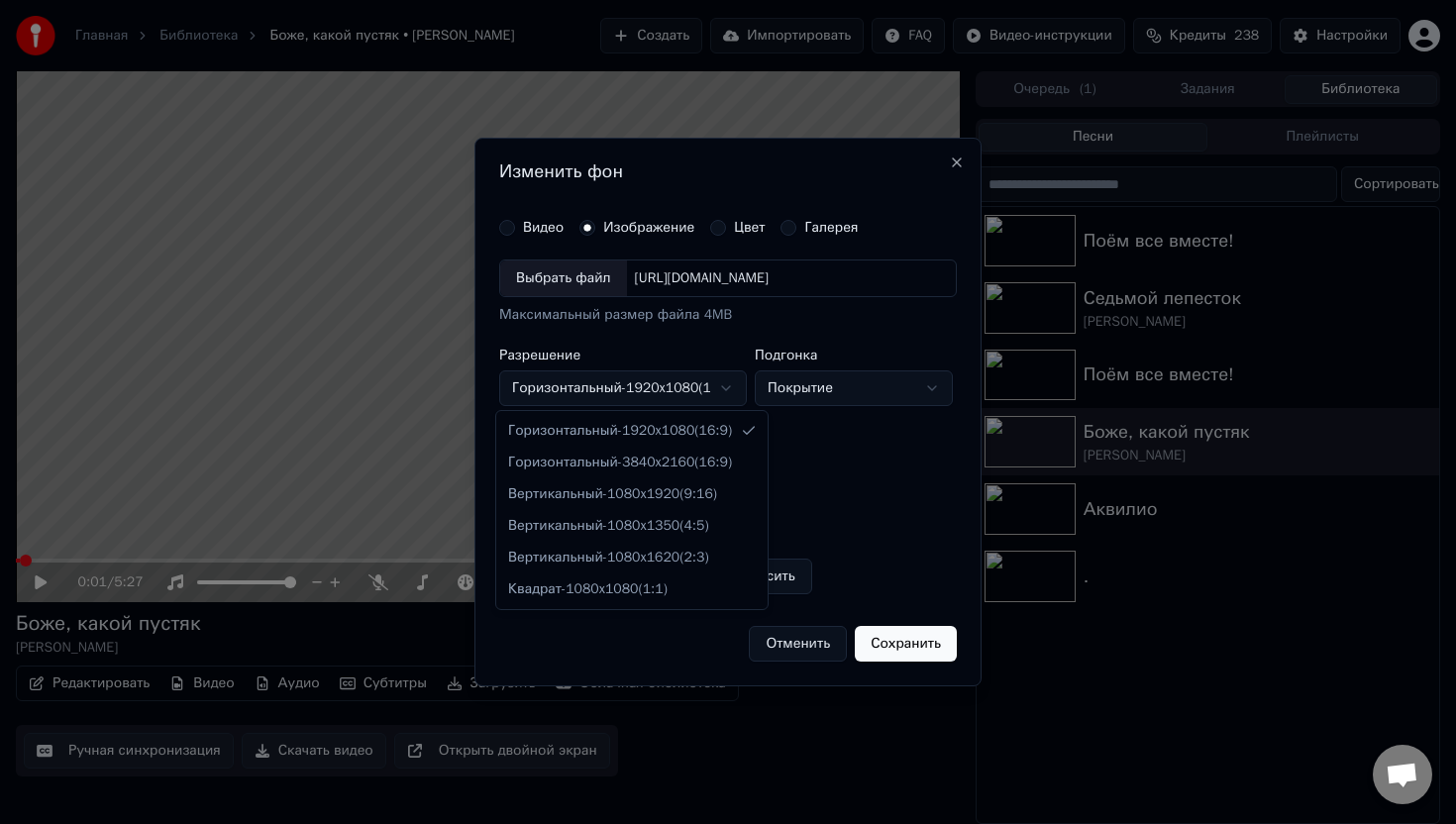 select on "*********" 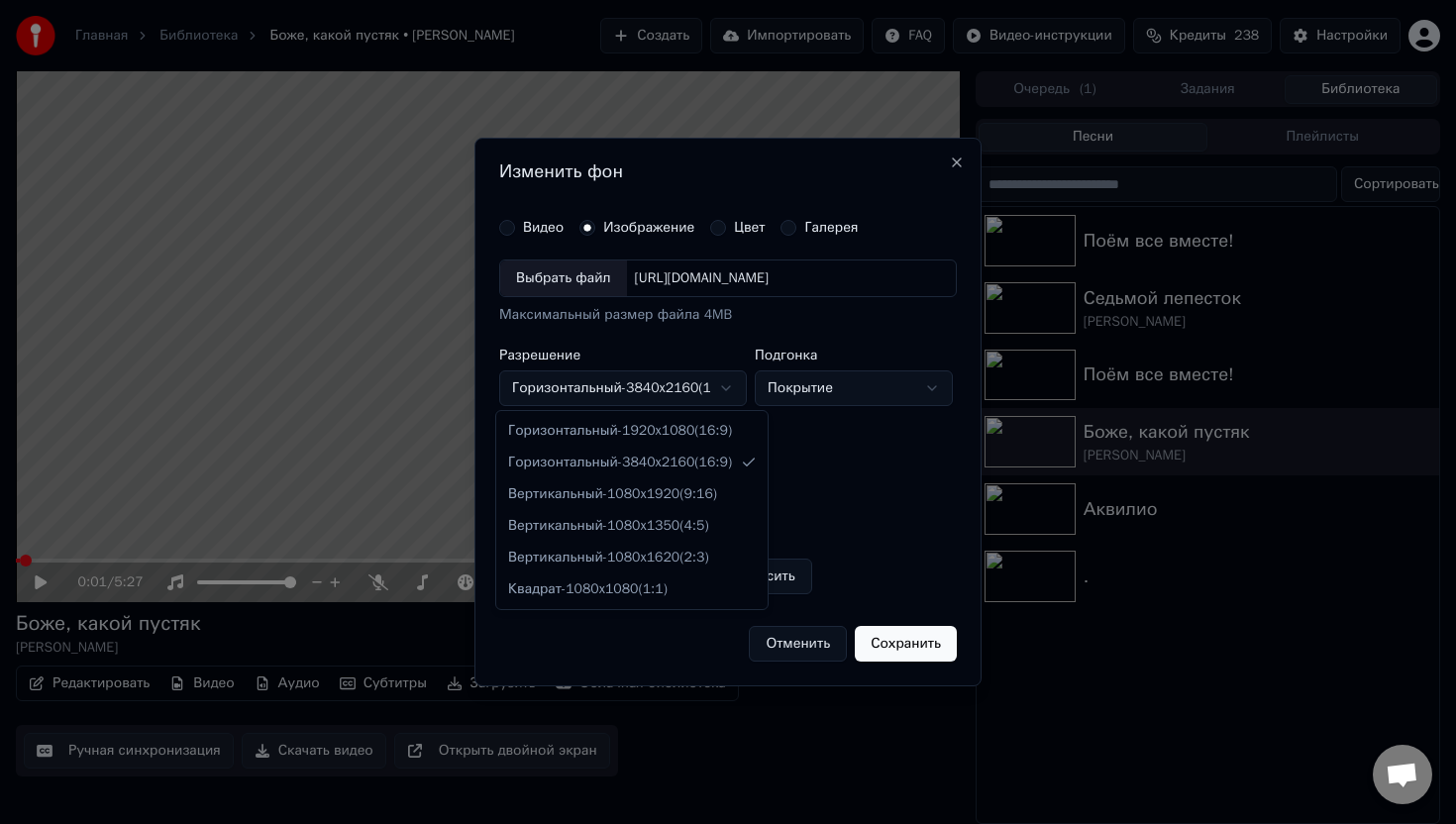 click on "Главная Библиотека Боже, какой пустяк • Александр Иванов Создать Импортировать FAQ Видео-инструкции Кредиты 238 Настройки 0:01  /  5:27 Боже, какой пустяк Александр Иванов BPM 120 Тональность A#m Редактировать Видео Аудио Субтитры Загрузить Облачная библиотека Ручная синхронизация Скачать видео Открыть двойной экран Очередь ( 1 ) Задания Библиотека Песни Плейлисты Сортировать Поём все вместе! Седьмой лепесток Антон Токарев Поём все вместе! Боже, какой пустяк Александр Иванов Аквилио . Изменить фон Видео Изображение Цвет Галерея Выбрать файл Разрешение  -  3840 x 2160 :" at bounding box center (728, 412) 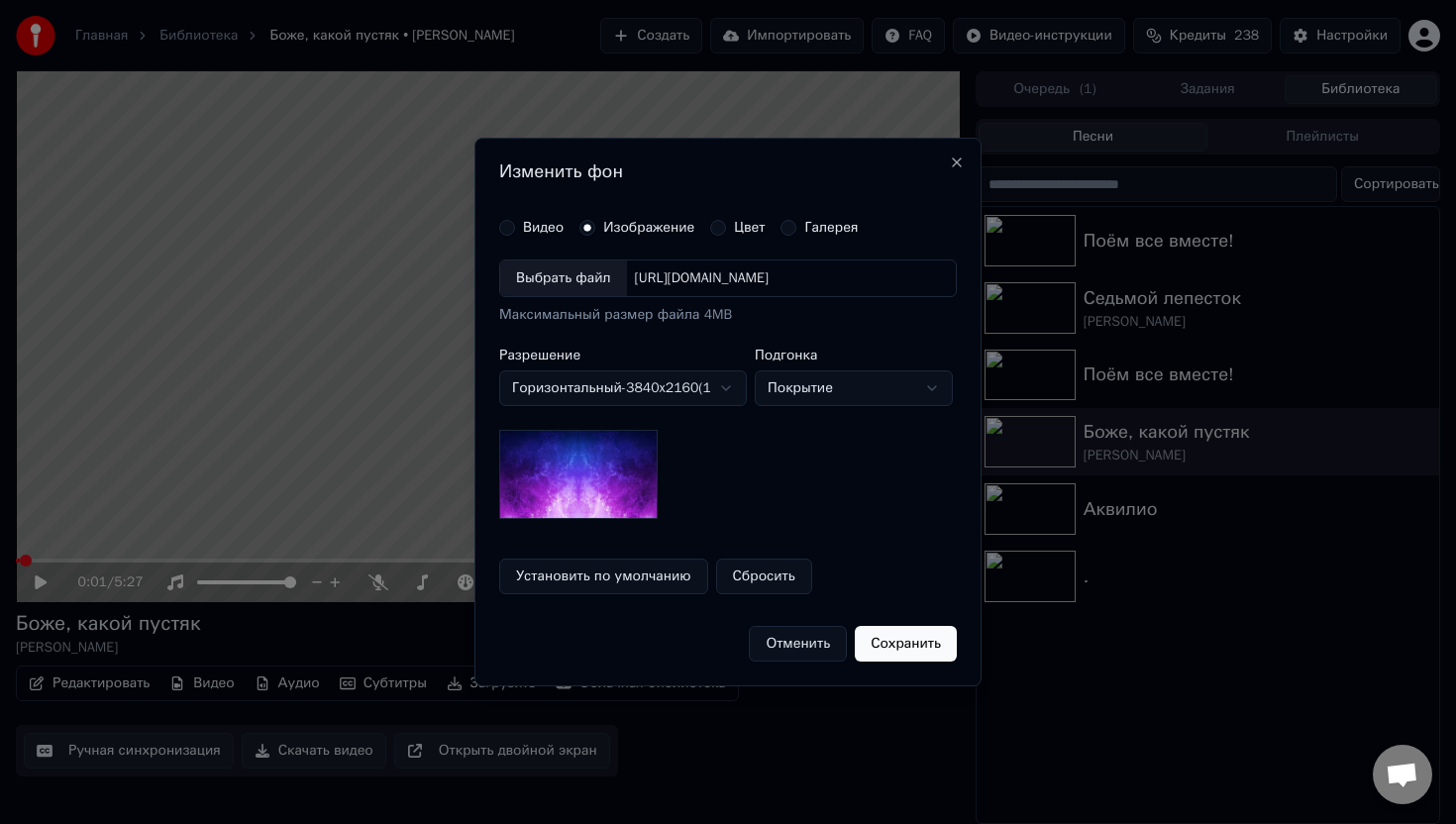 click on "Выбрать файл" at bounding box center [564, 278] 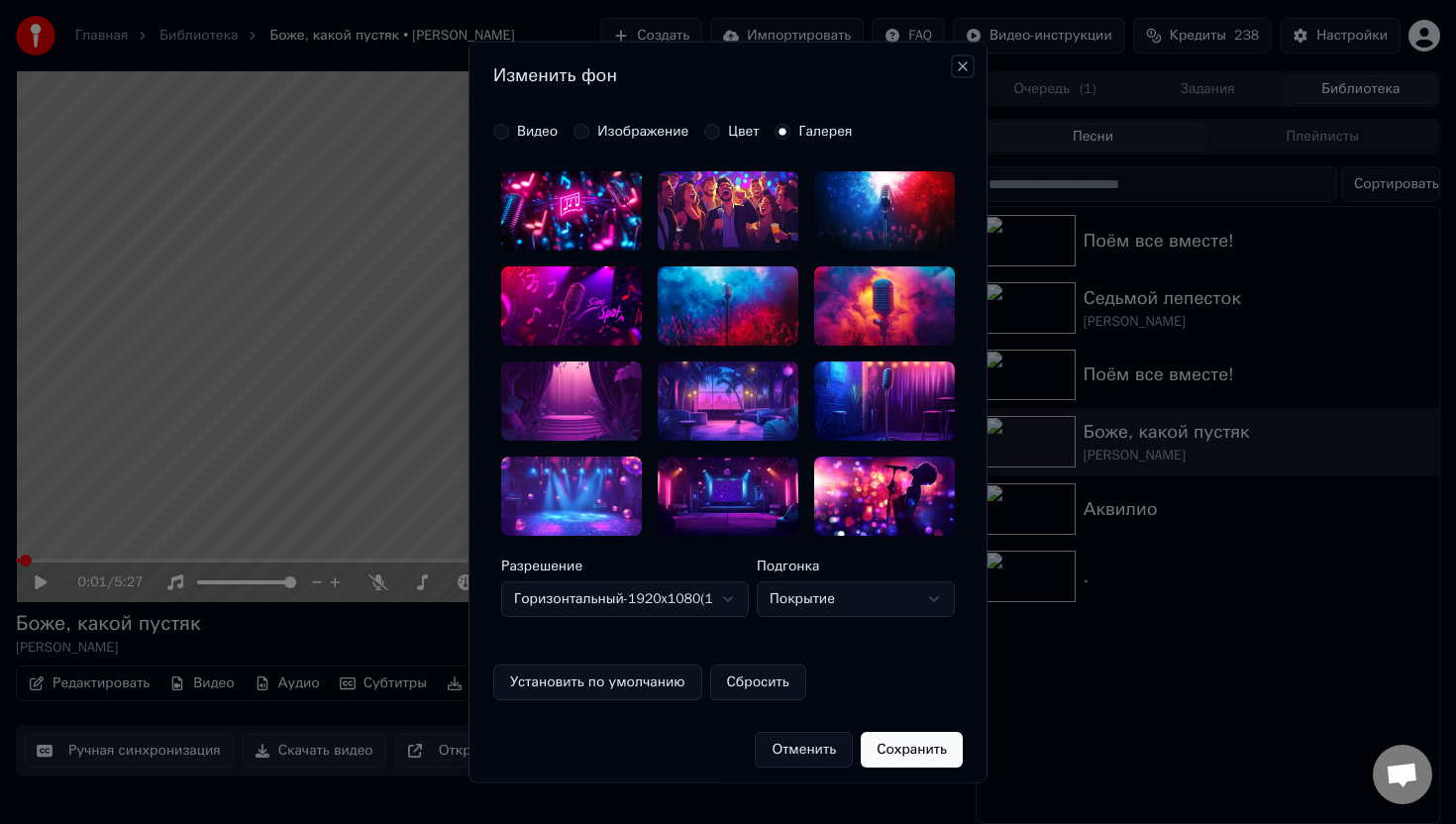 click on "Close" at bounding box center (963, 66) 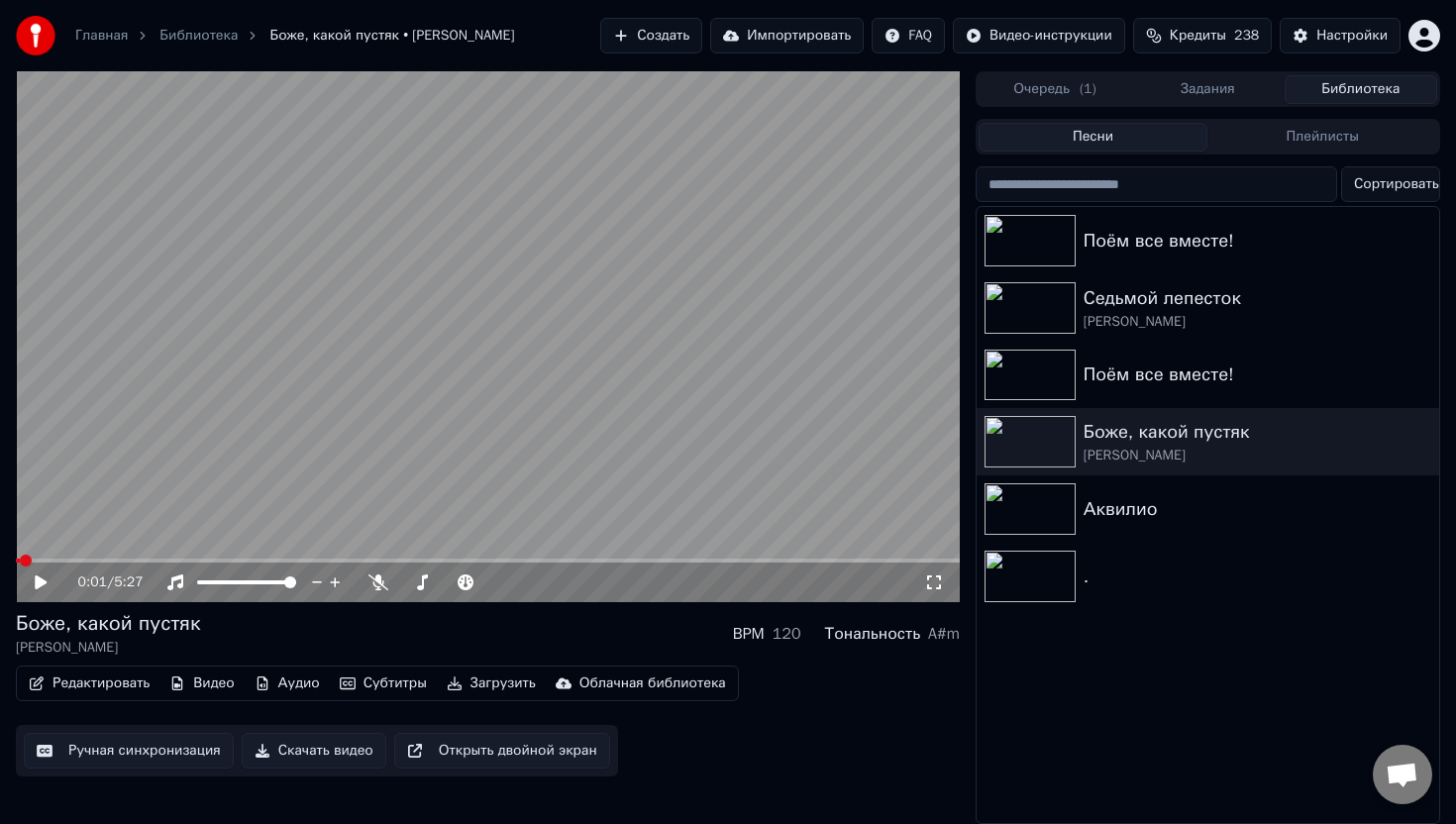 click on "Импортировать" at bounding box center [786, 36] 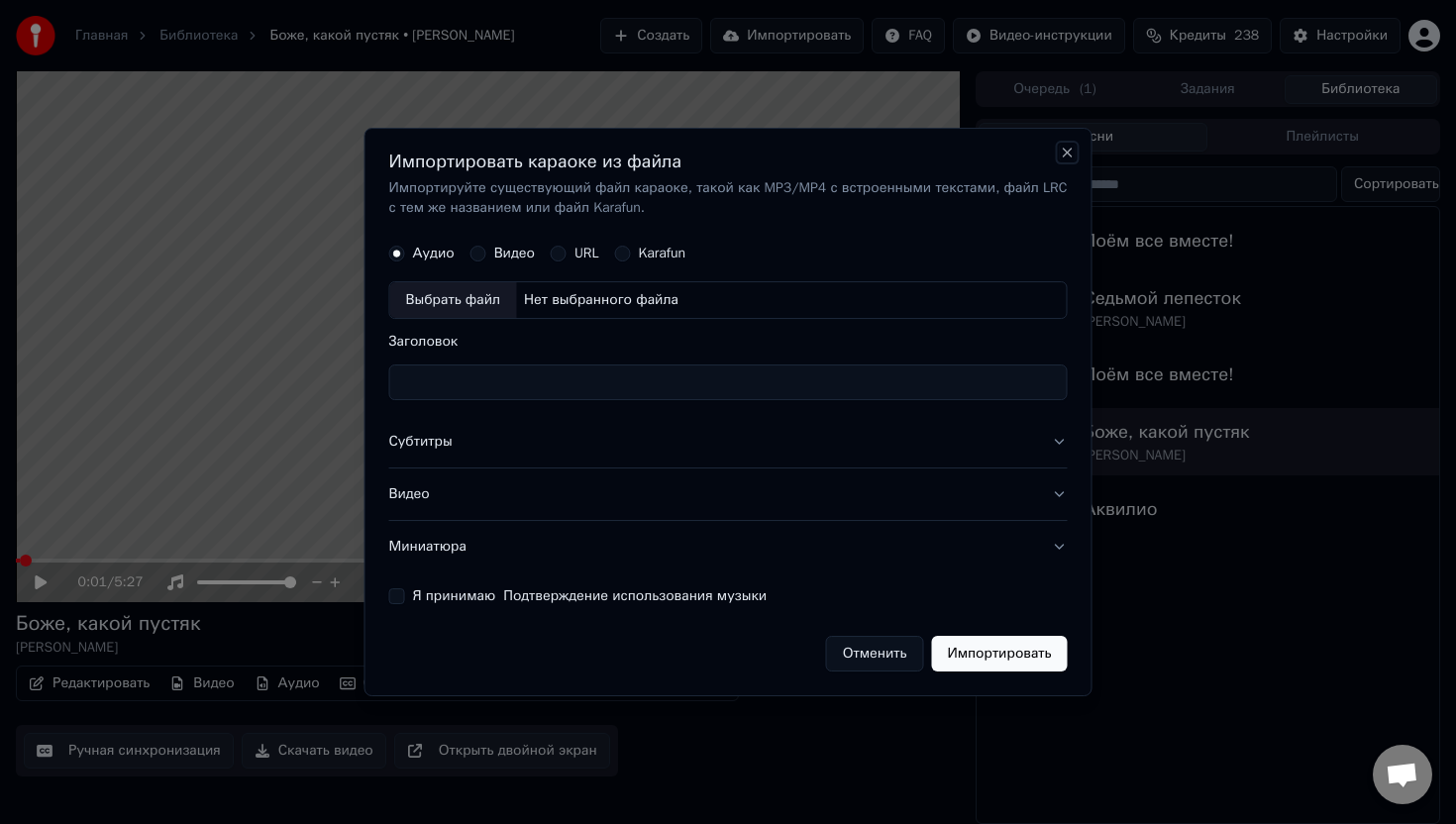 click on "Close" at bounding box center (1068, 153) 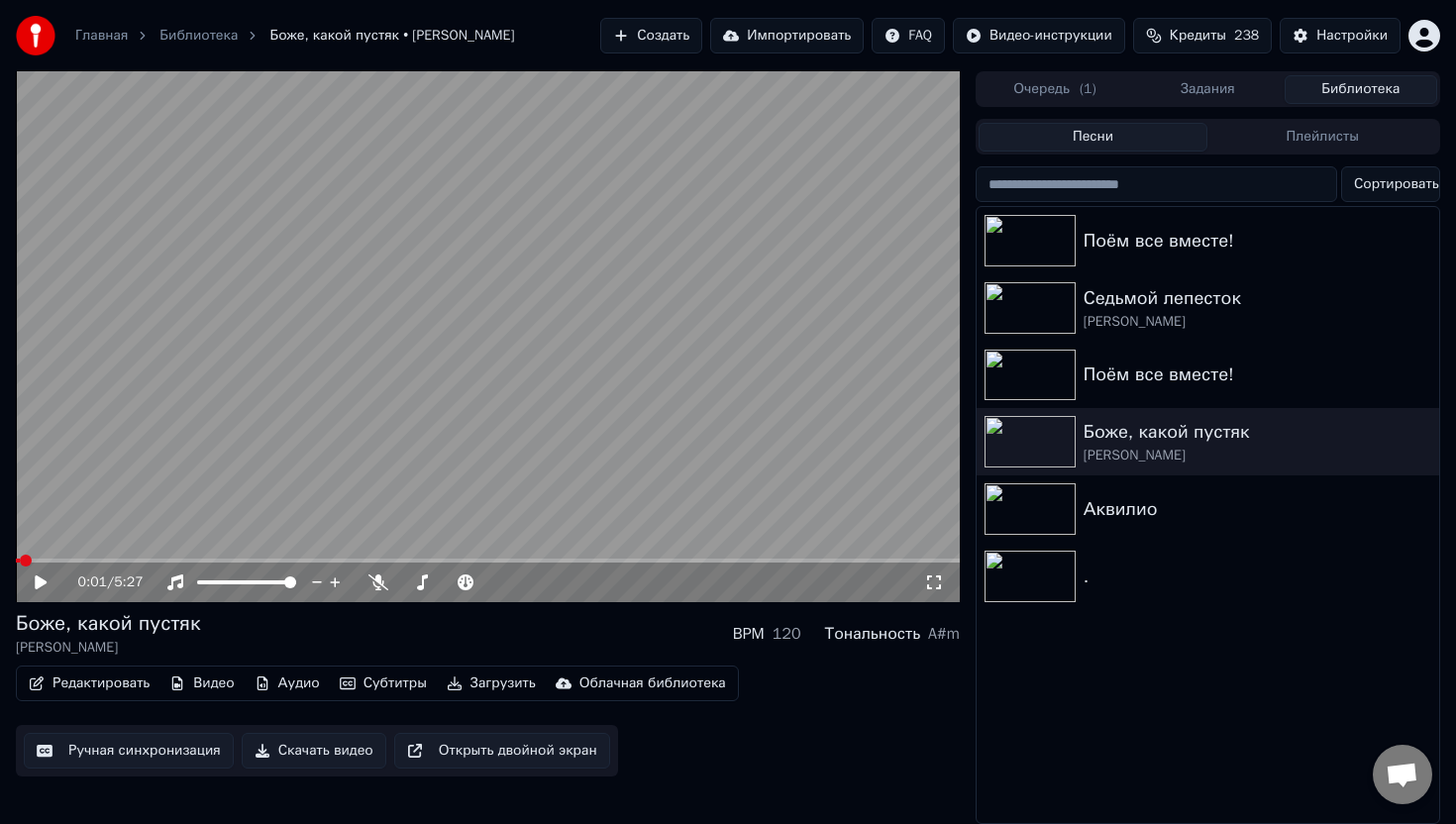 click on "Создать" at bounding box center [651, 36] 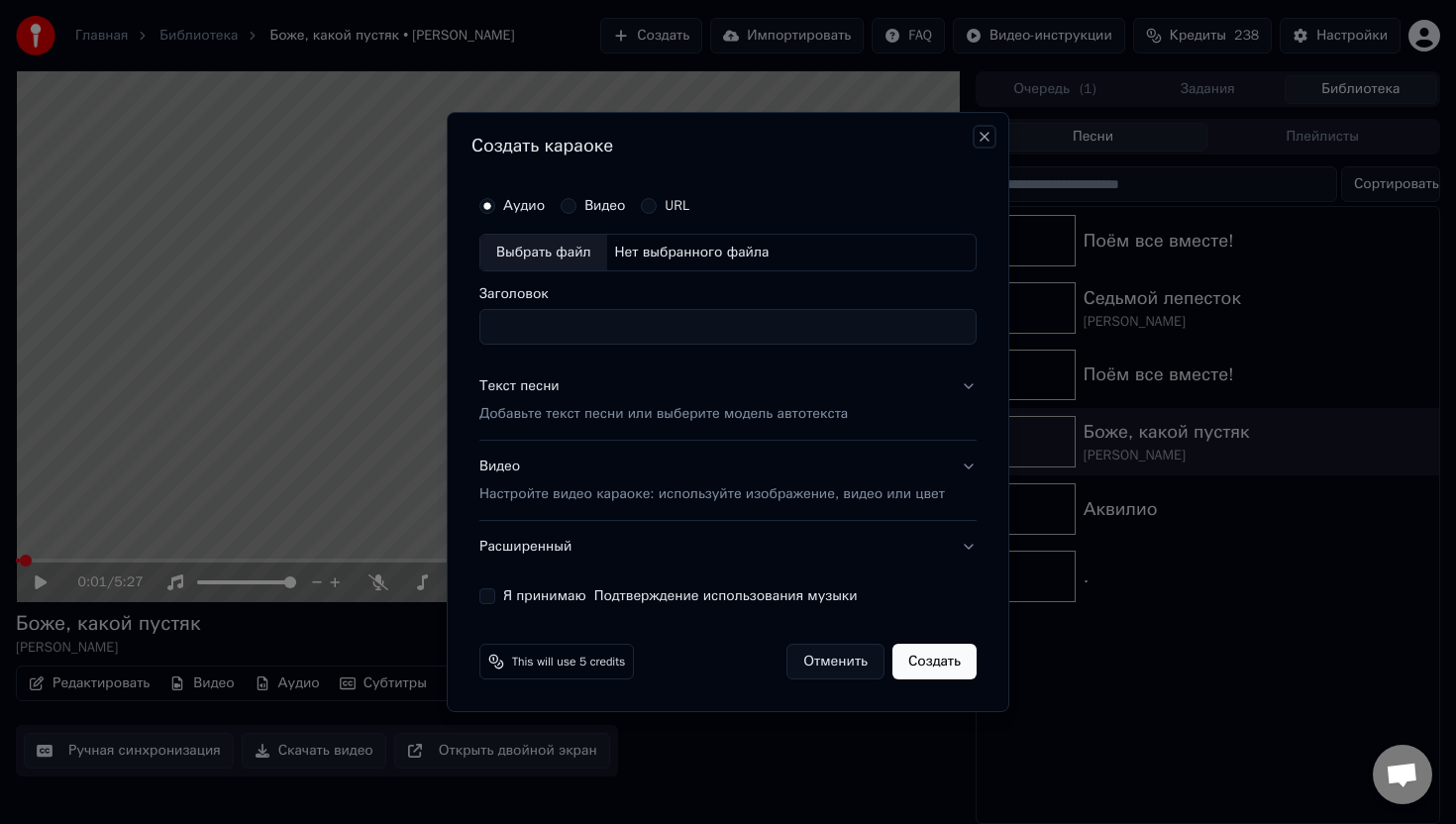 click on "Close" at bounding box center [985, 137] 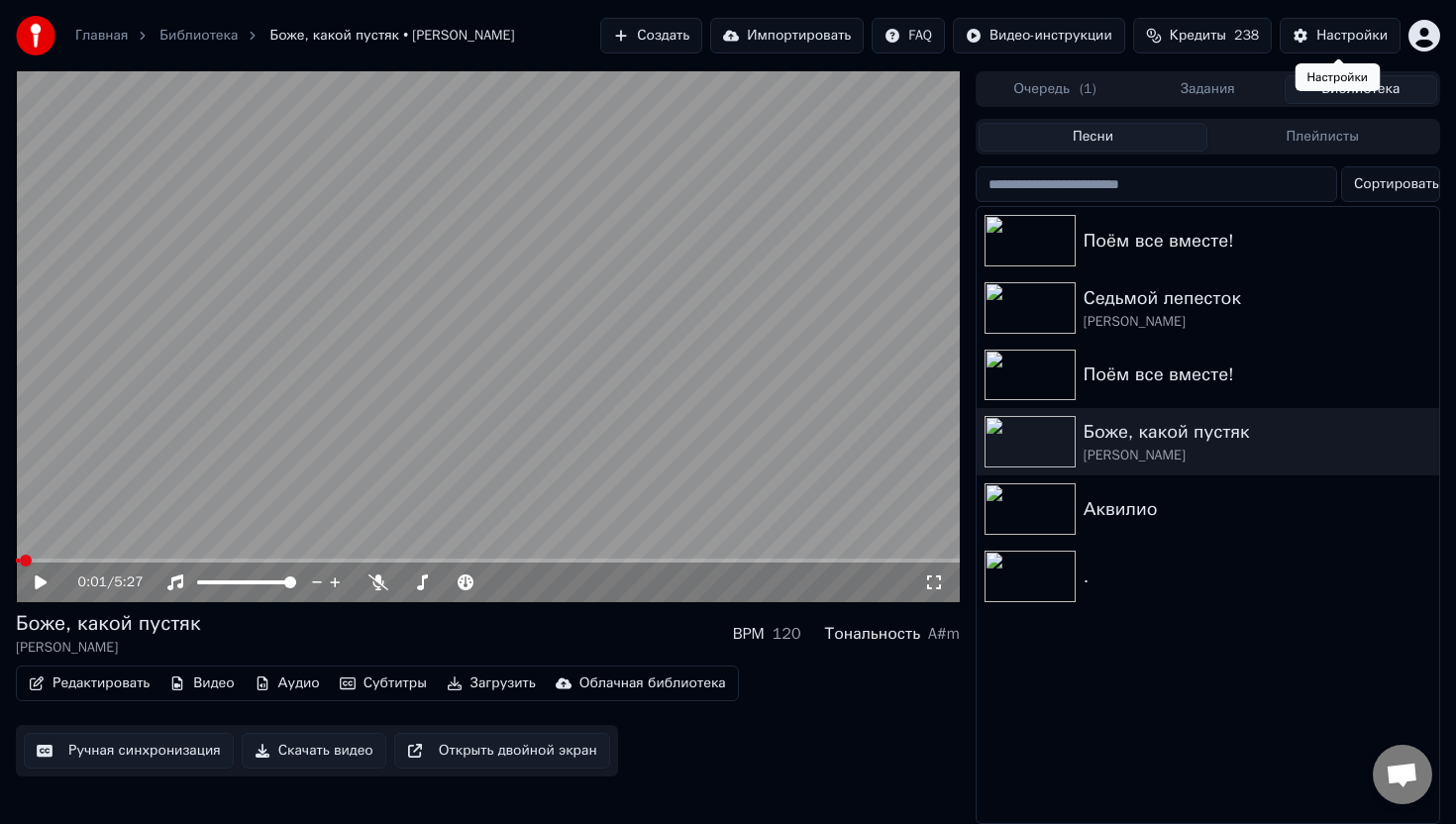 click on "Настройки" at bounding box center [1352, 36] 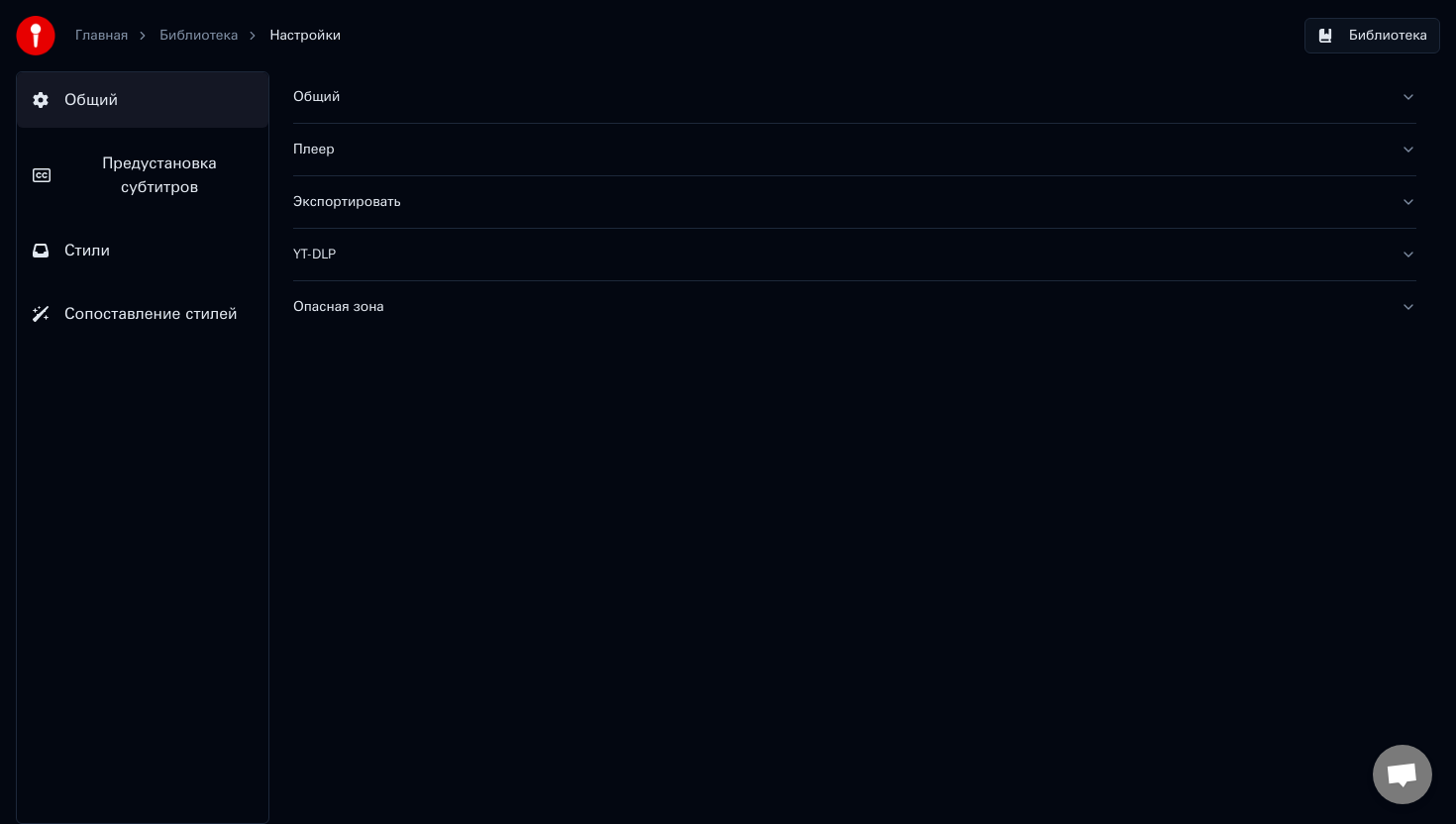 click on "Главная" at bounding box center (101, 36) 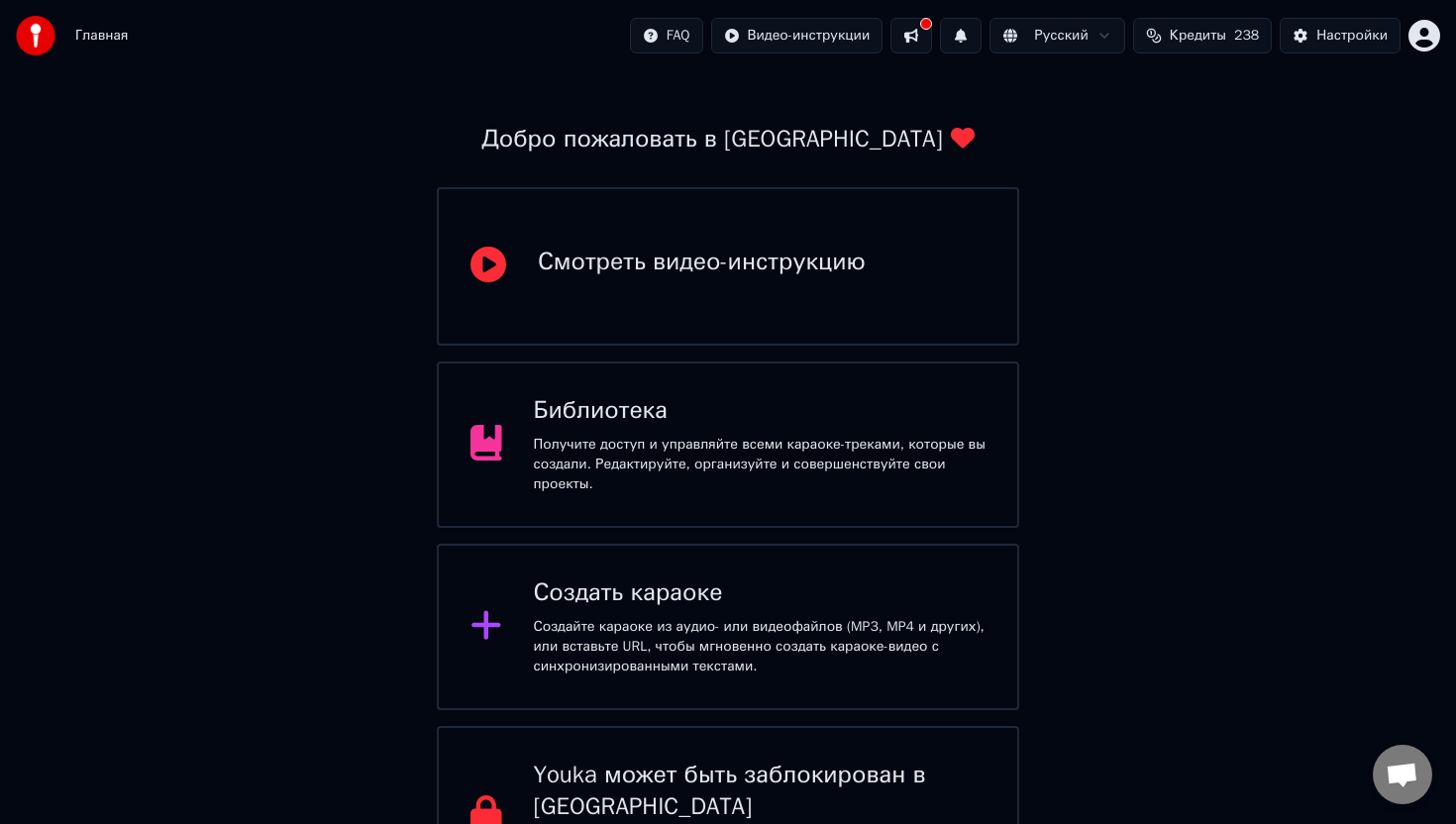 scroll, scrollTop: 147, scrollLeft: 0, axis: vertical 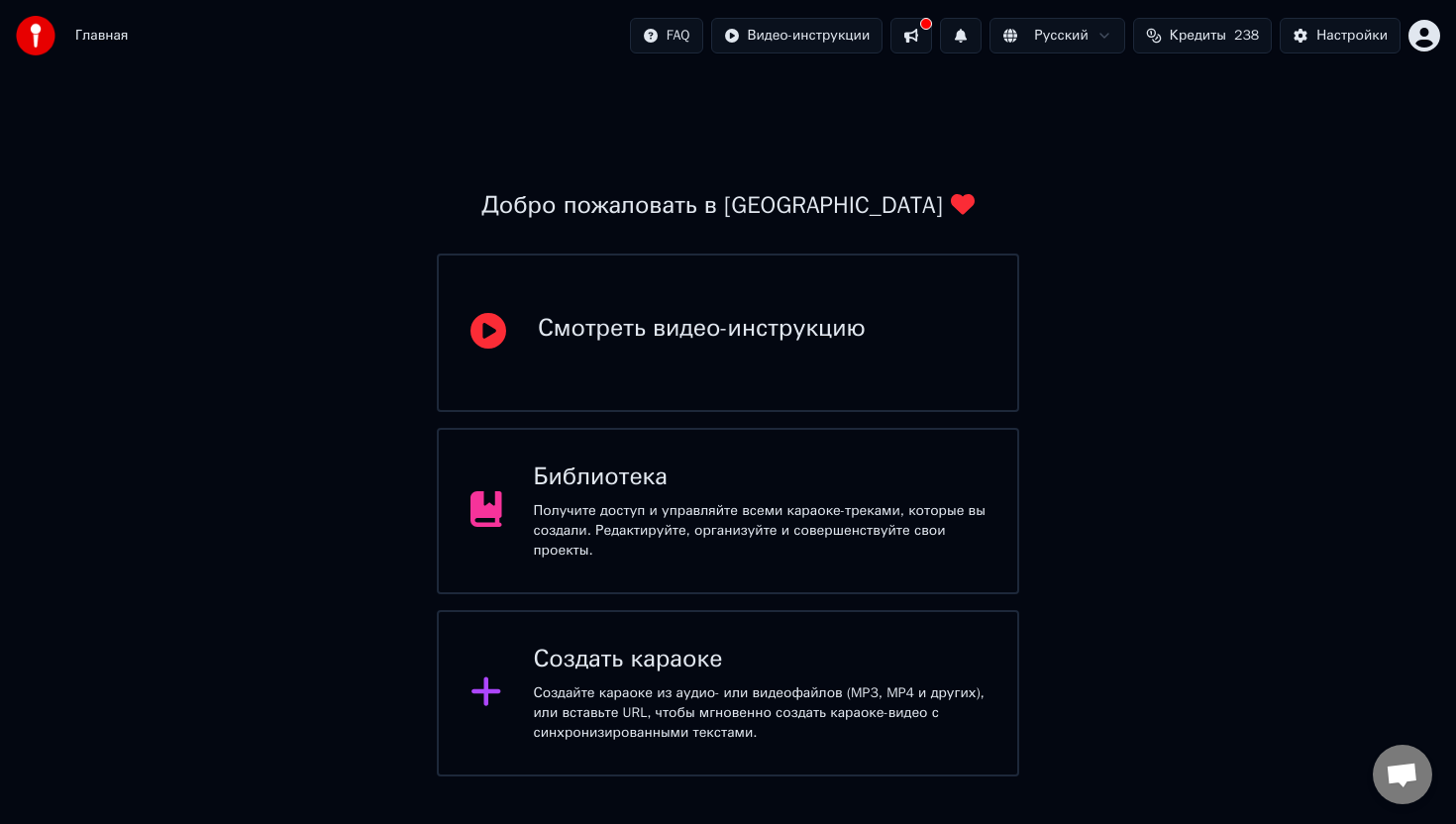 click on "Библиотека" at bounding box center (760, 477) 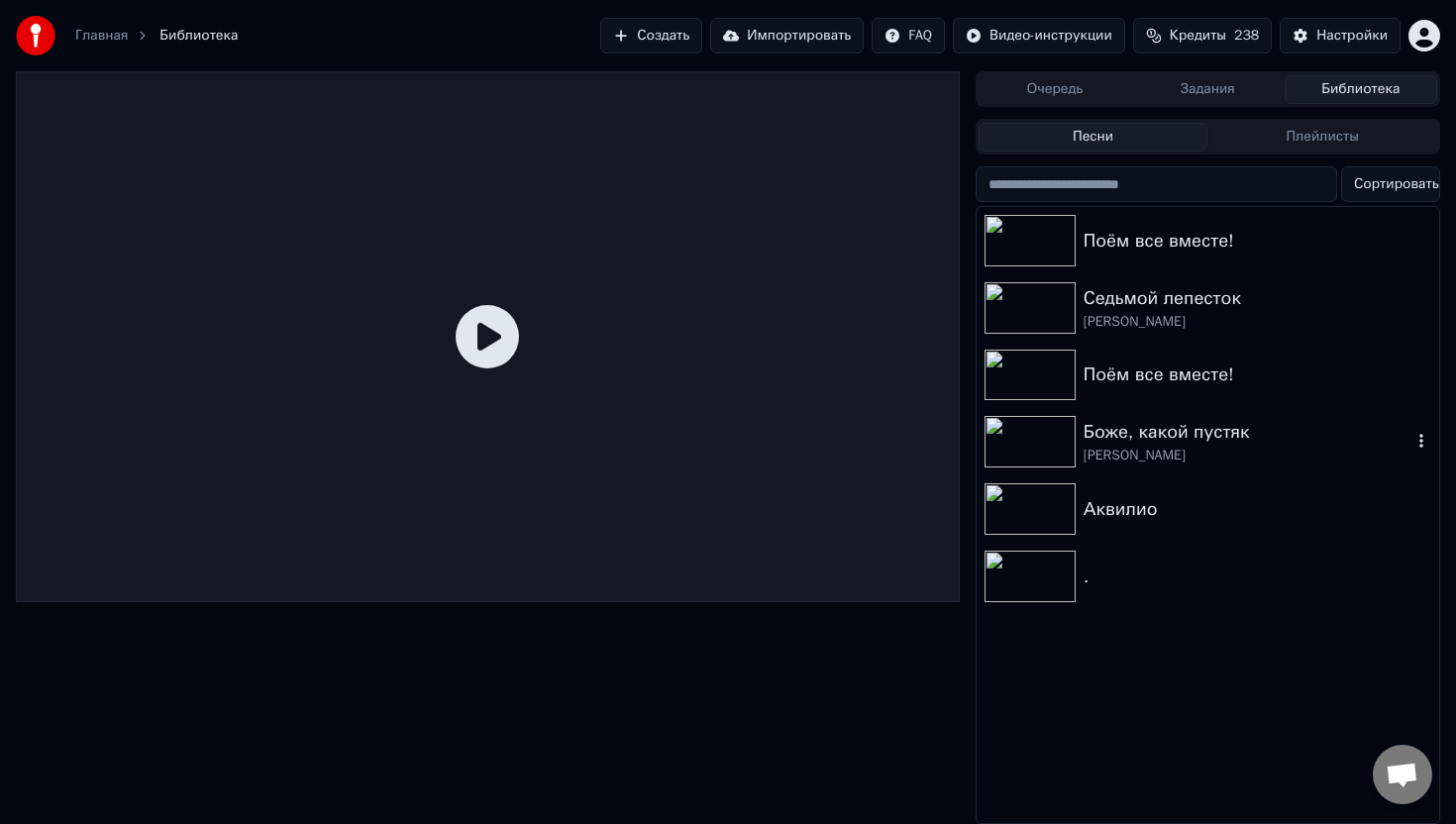 click on "[PERSON_NAME]" at bounding box center [1247, 456] 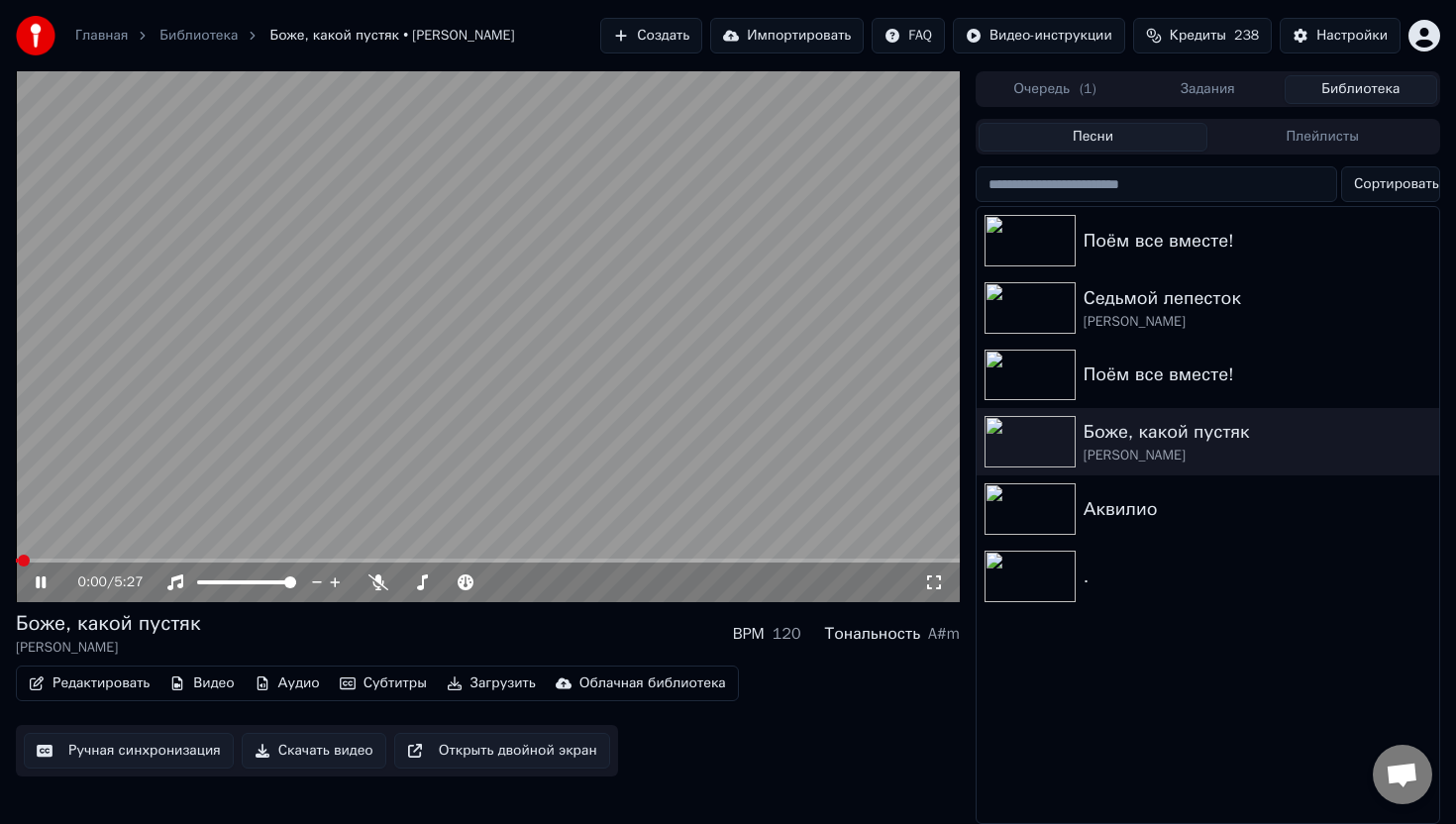 click 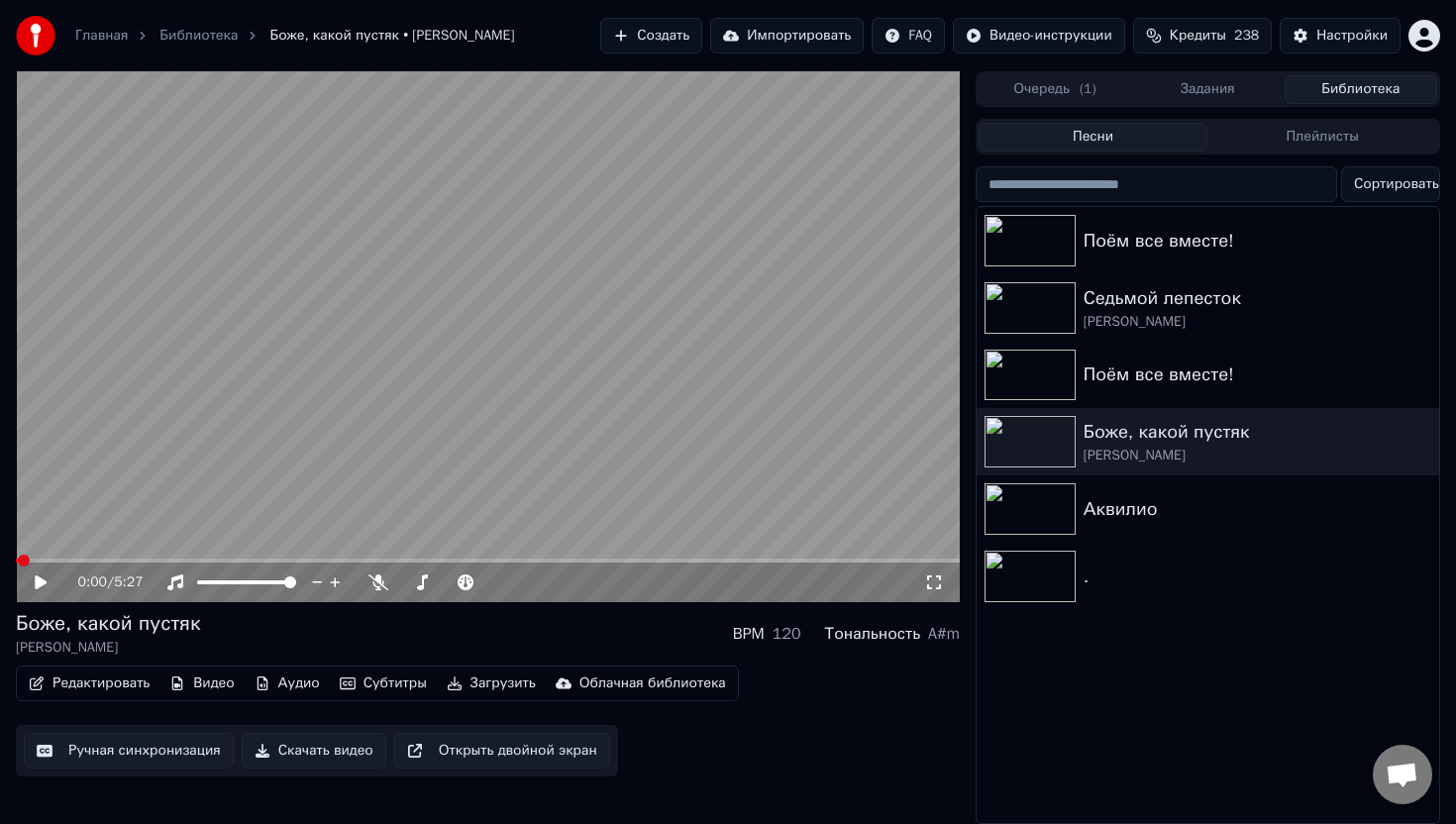click on "Видео" at bounding box center (201, 683) 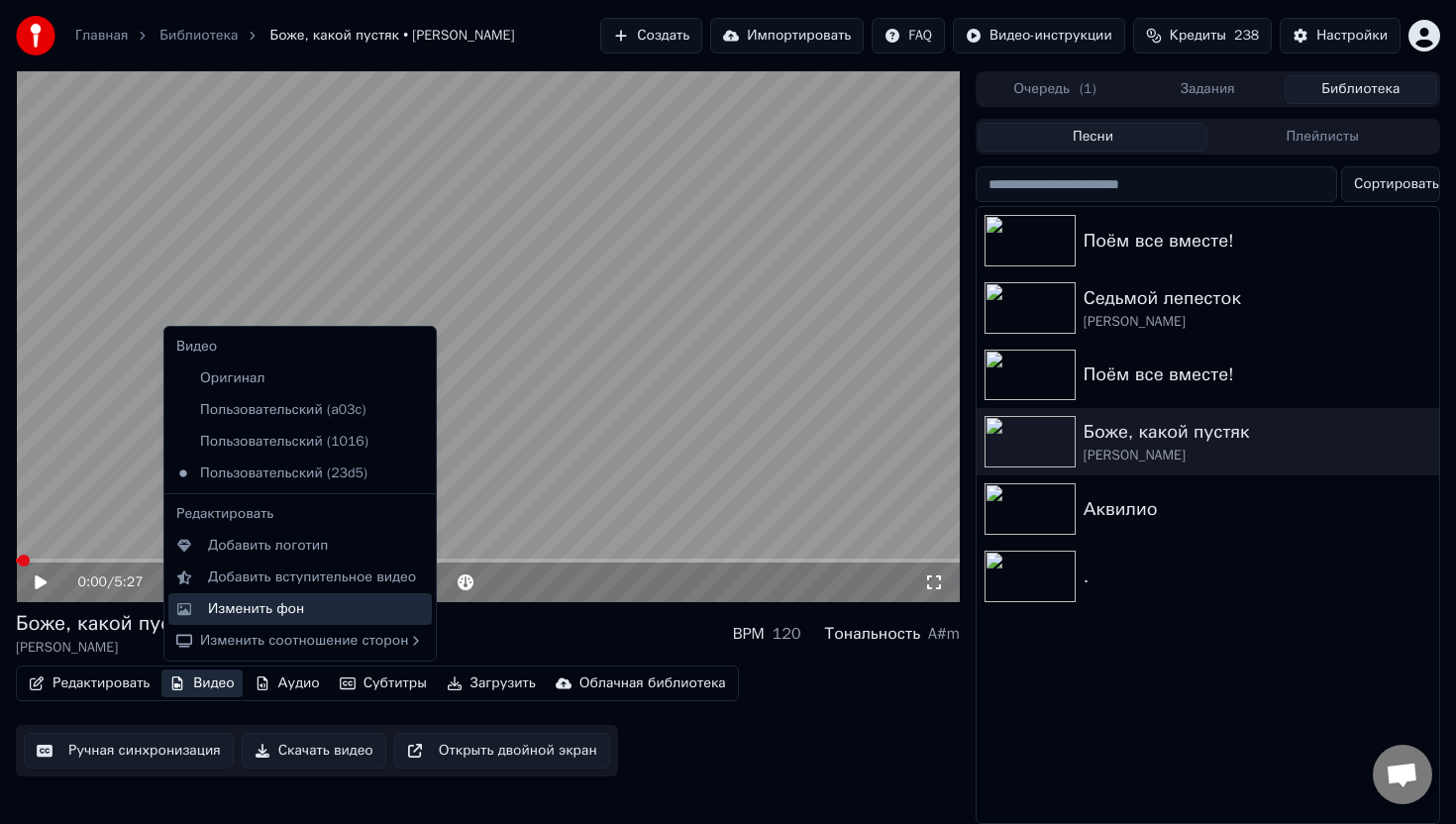 click on "Изменить фон" at bounding box center [256, 609] 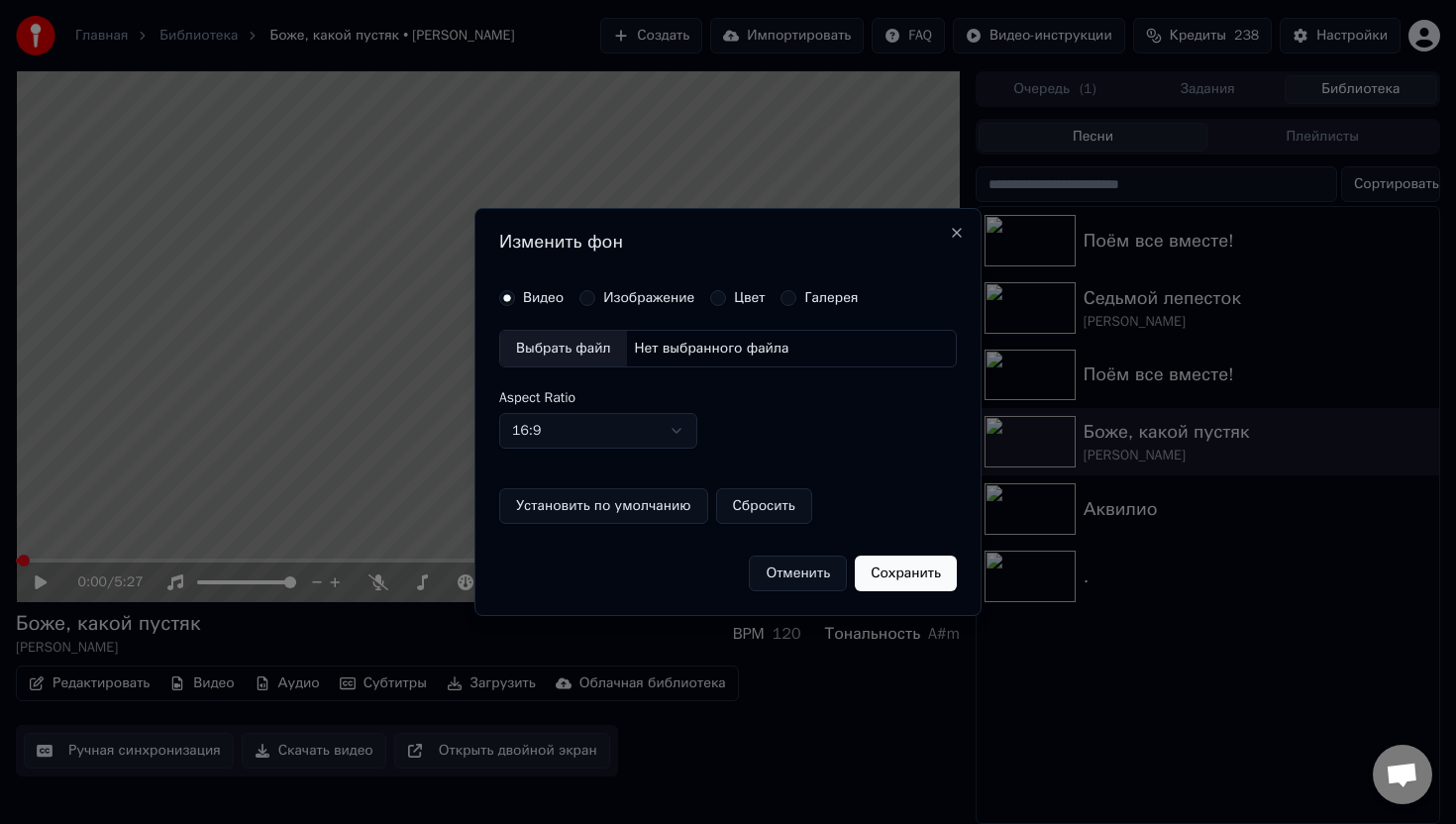 click on "Изменить фон Видео Изображение Цвет Галерея Выбрать файл Нет выбранного файла Aspect Ratio 16:9 **** **** *** *** *** Установить по умолчанию Сбросить Отменить Сохранить Close" at bounding box center [728, 412] 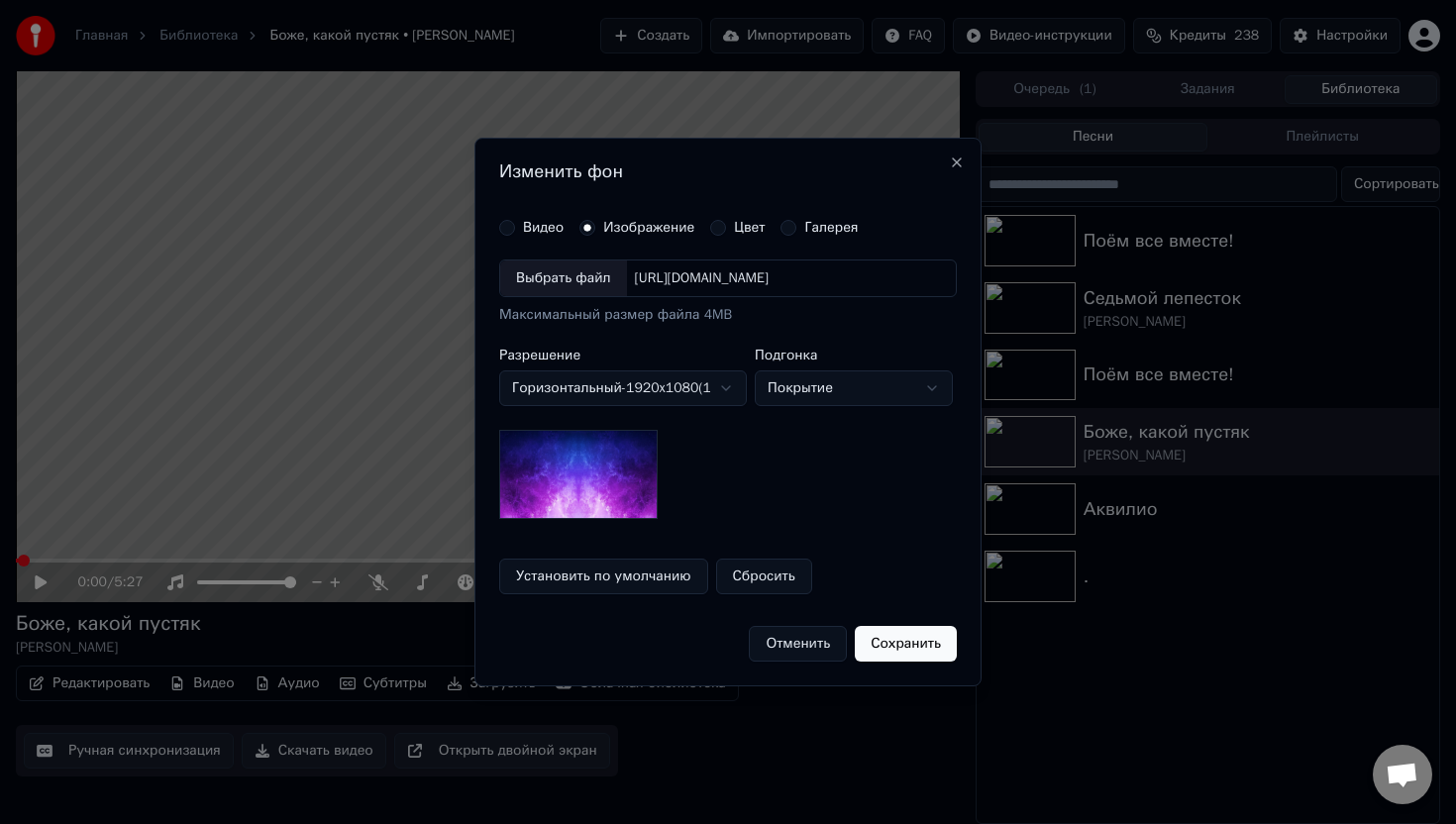 click on "Выбрать файл" at bounding box center (564, 278) 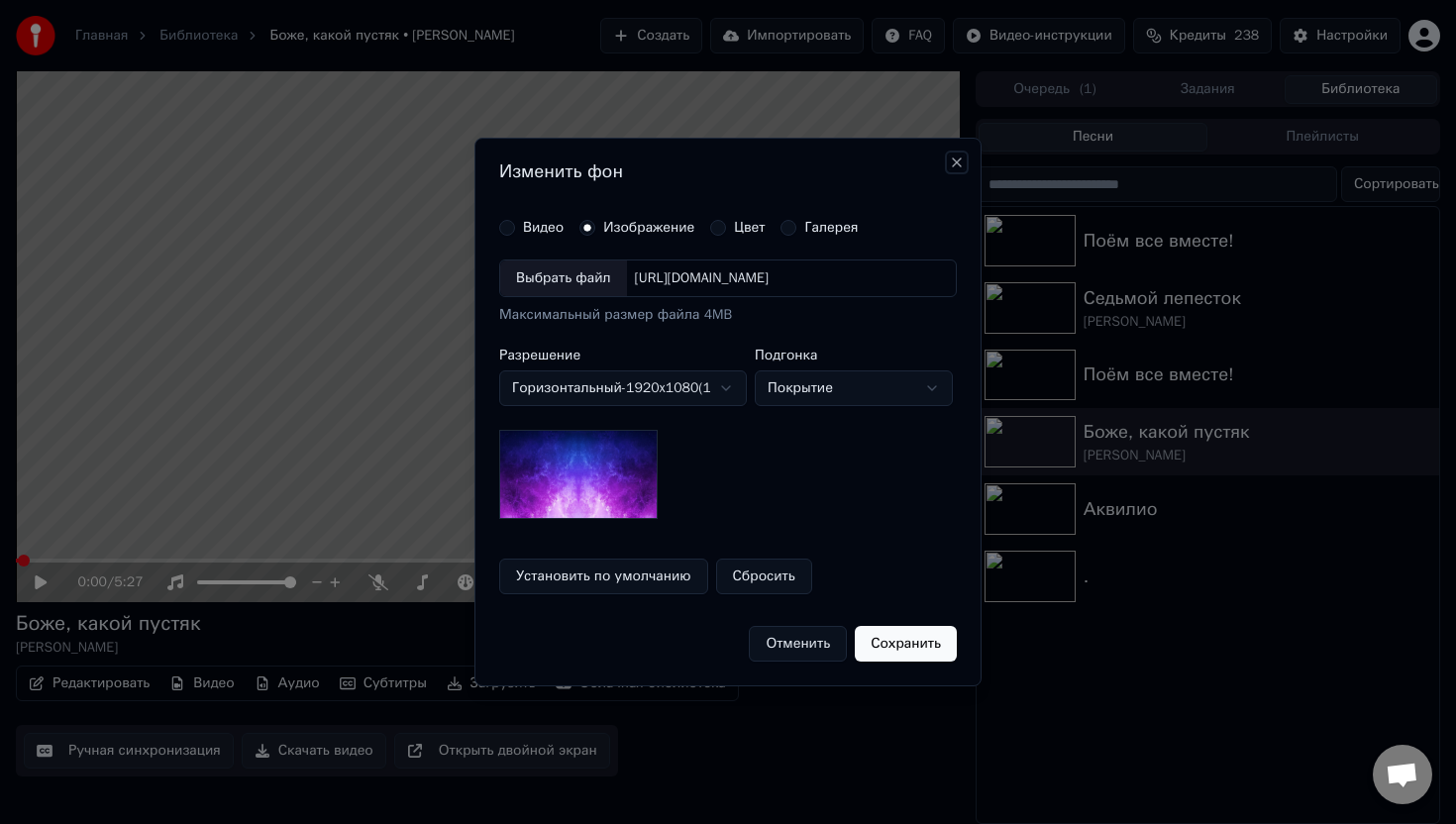 click on "Close" at bounding box center [957, 162] 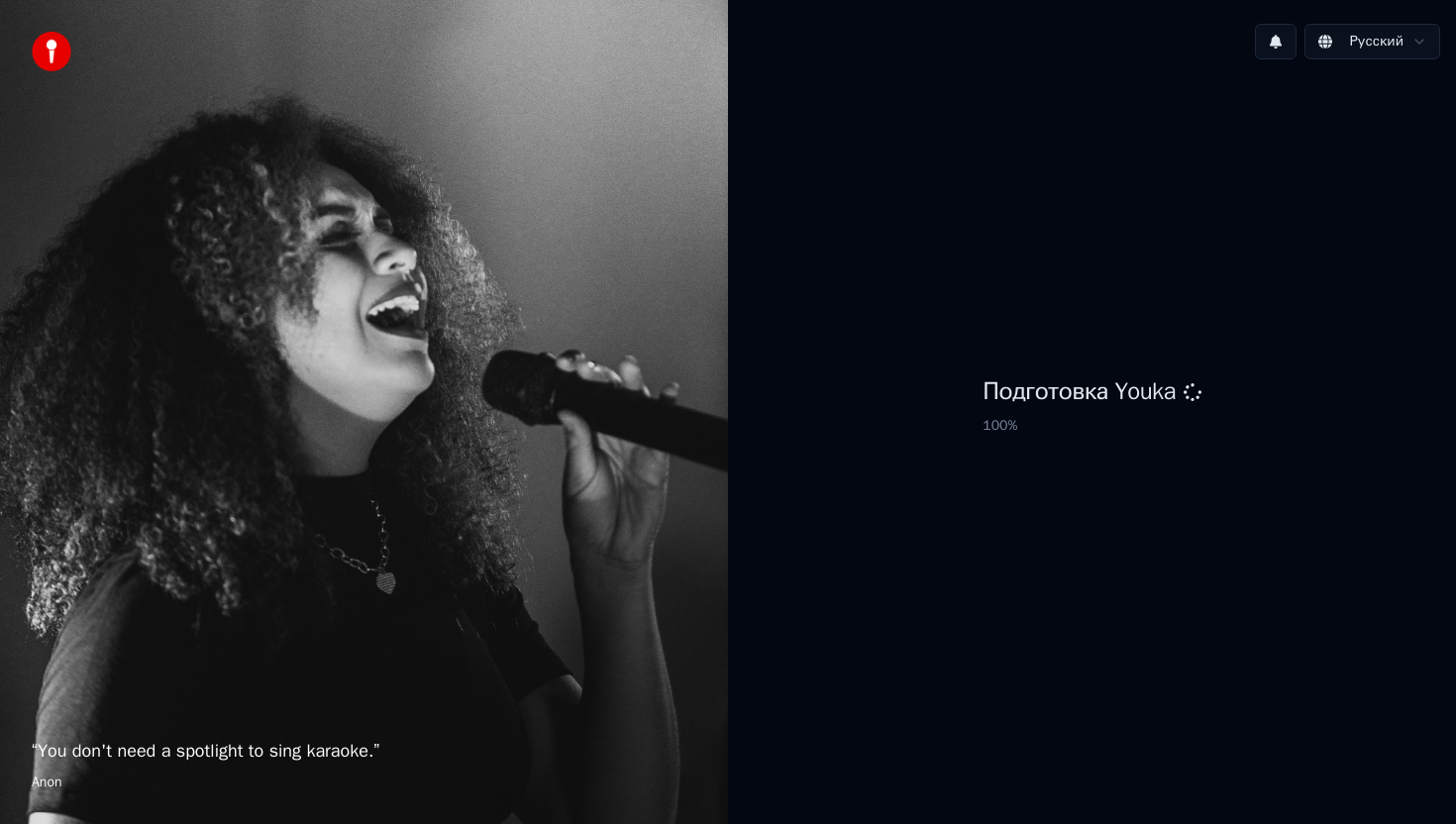 scroll, scrollTop: 0, scrollLeft: 0, axis: both 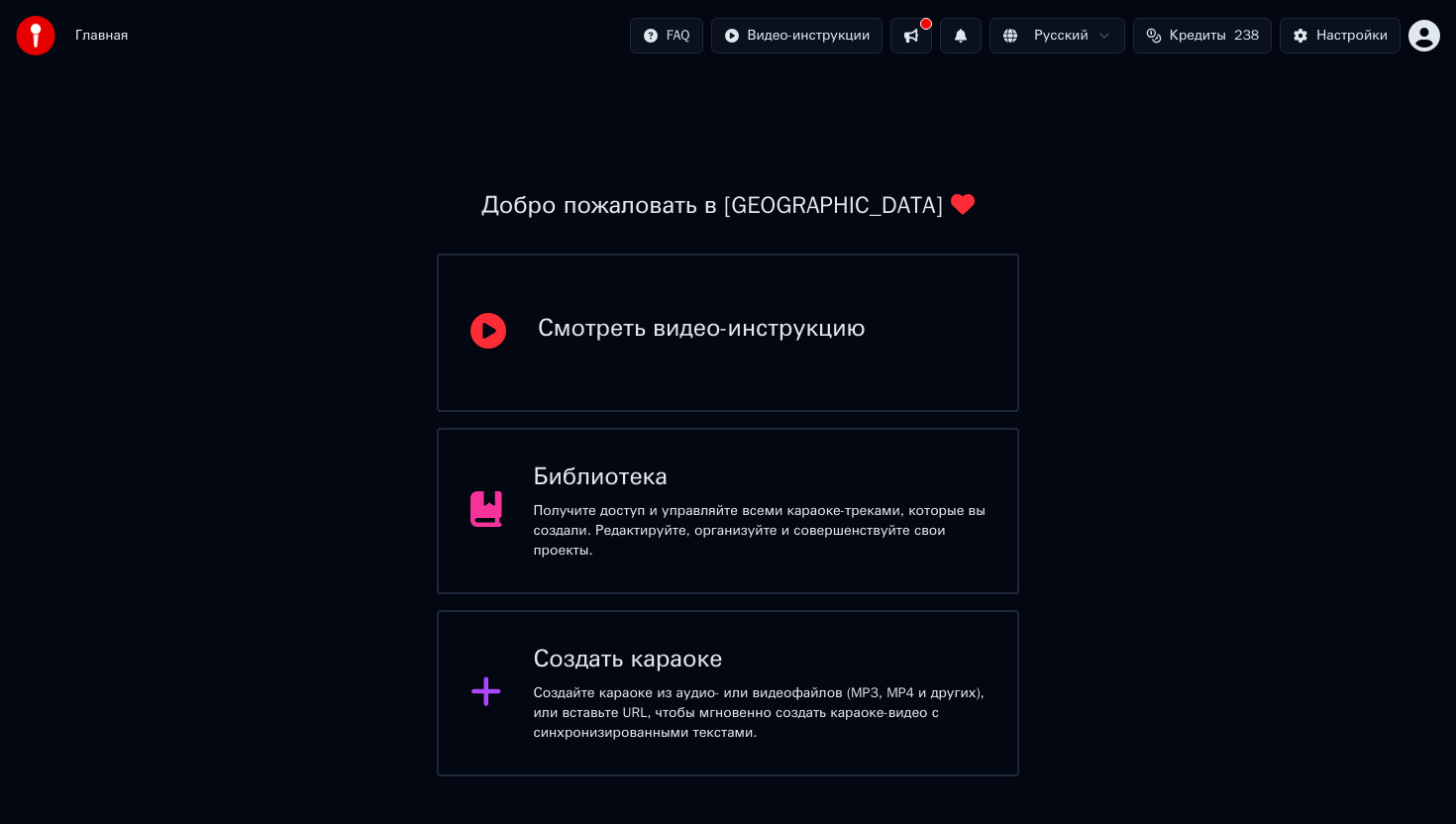 click on "Библиотека" at bounding box center [760, 477] 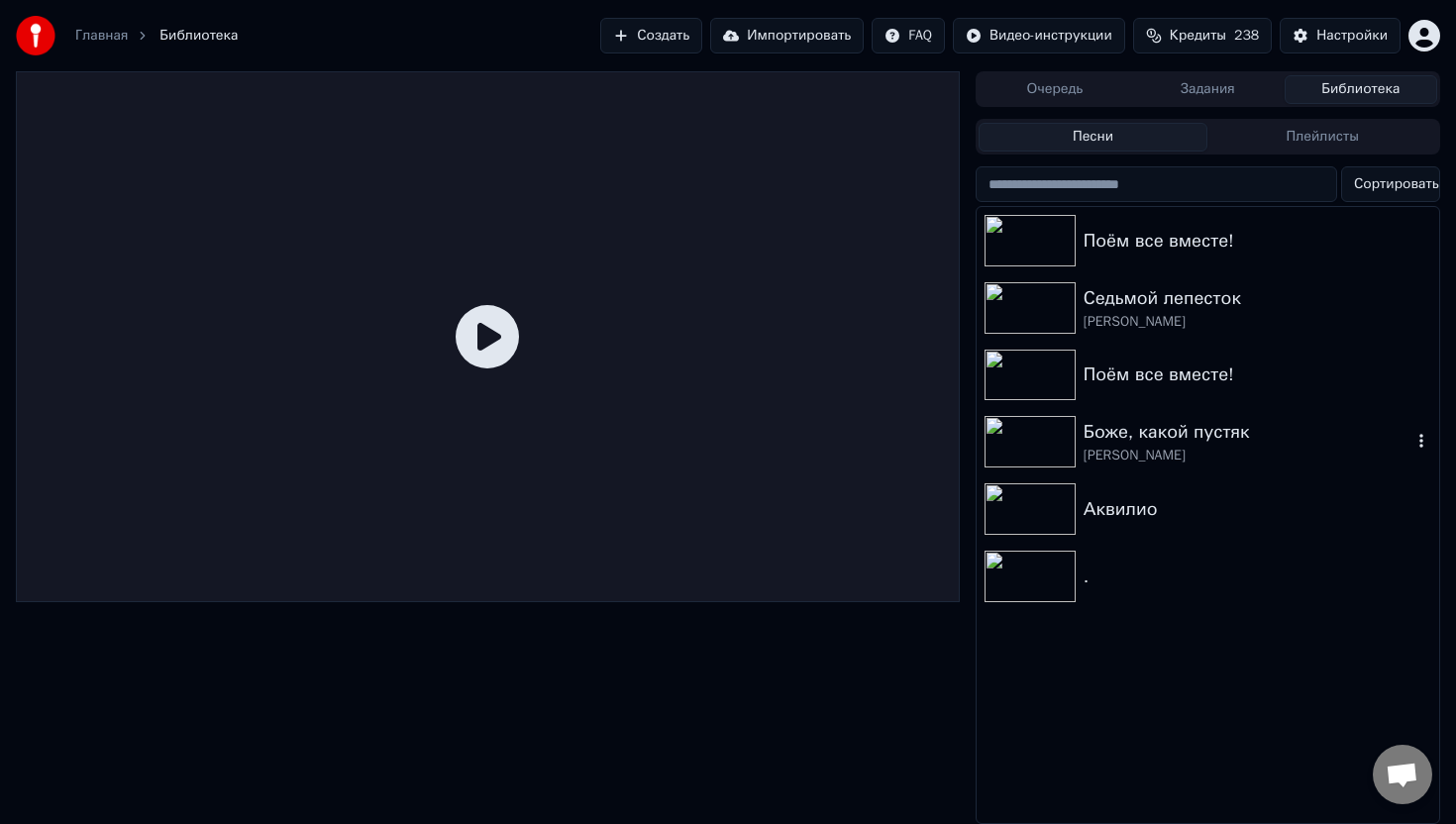 click on "Боже, какой пустяк" at bounding box center [1247, 432] 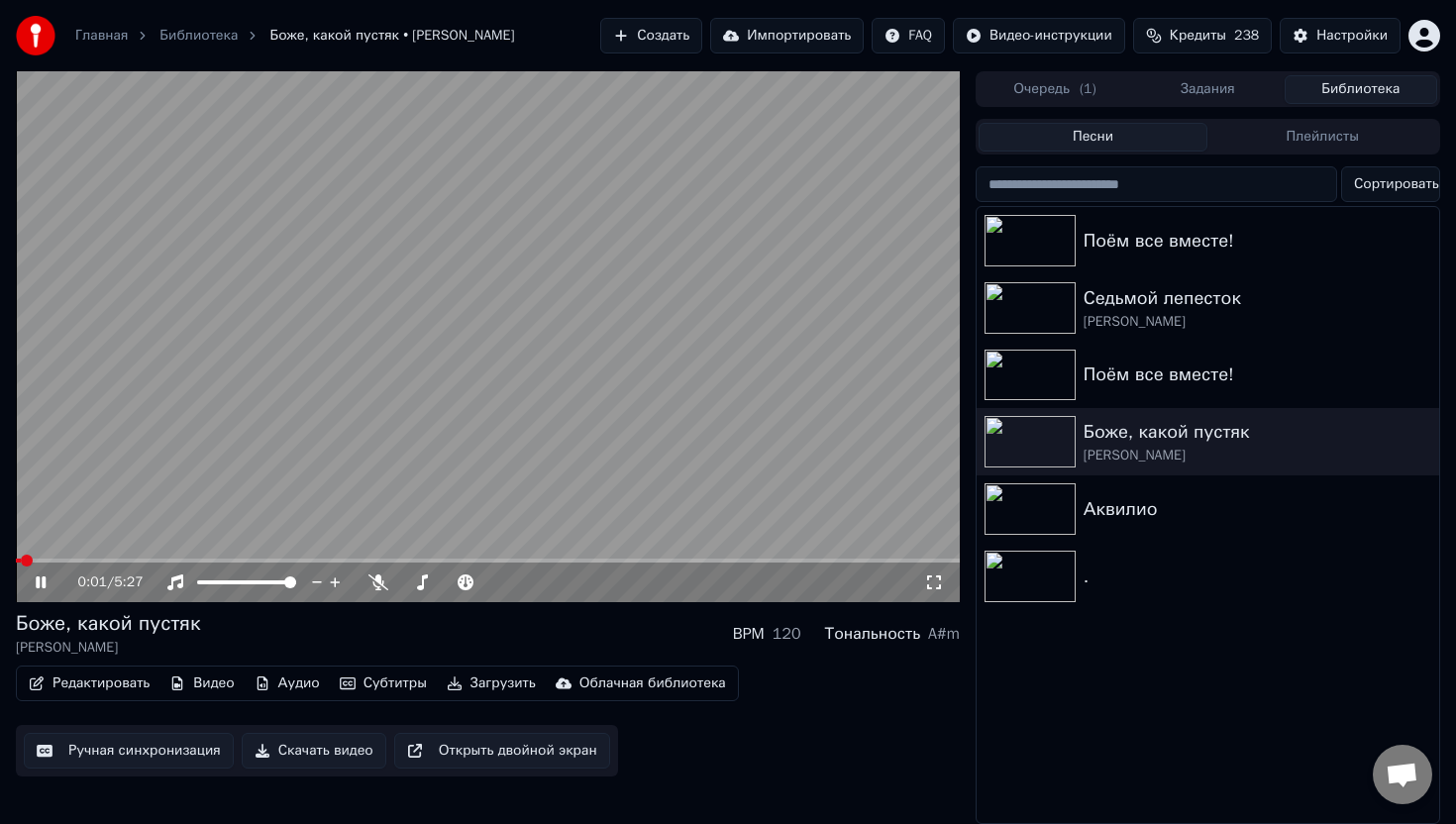 click on "Видео" at bounding box center (201, 683) 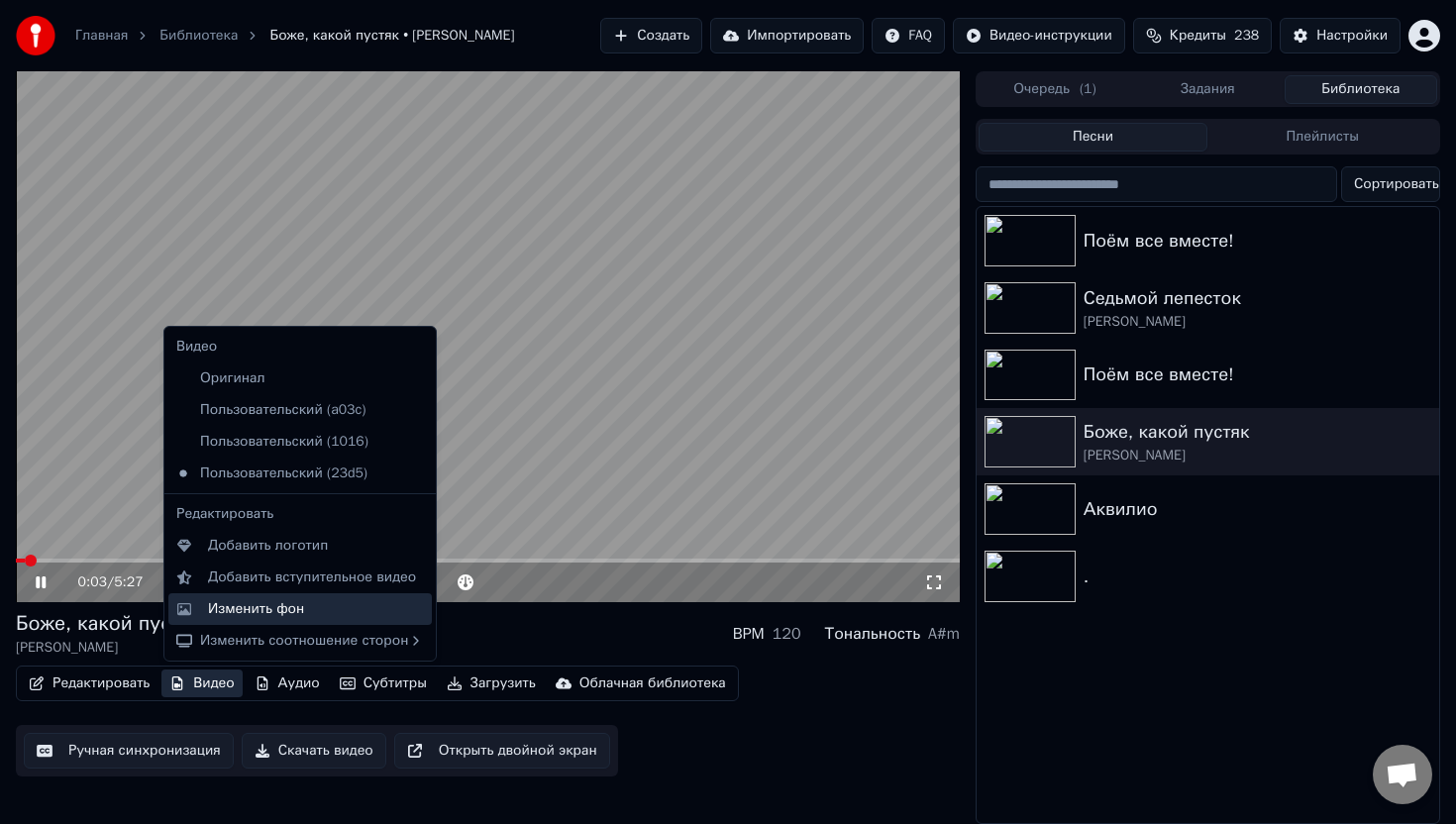 click on "Изменить фон" at bounding box center [256, 609] 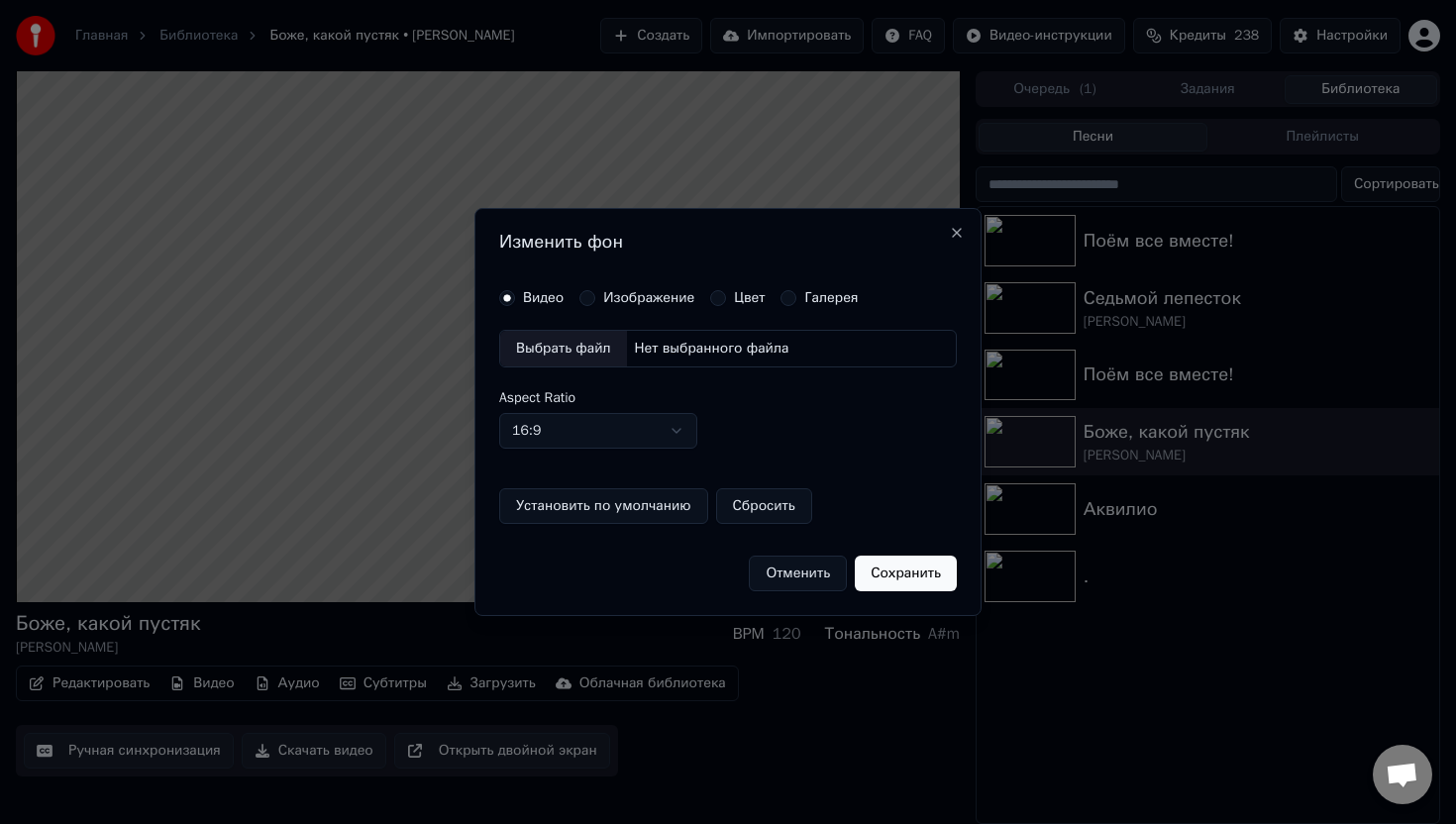 click on "Изображение" at bounding box center [587, 298] 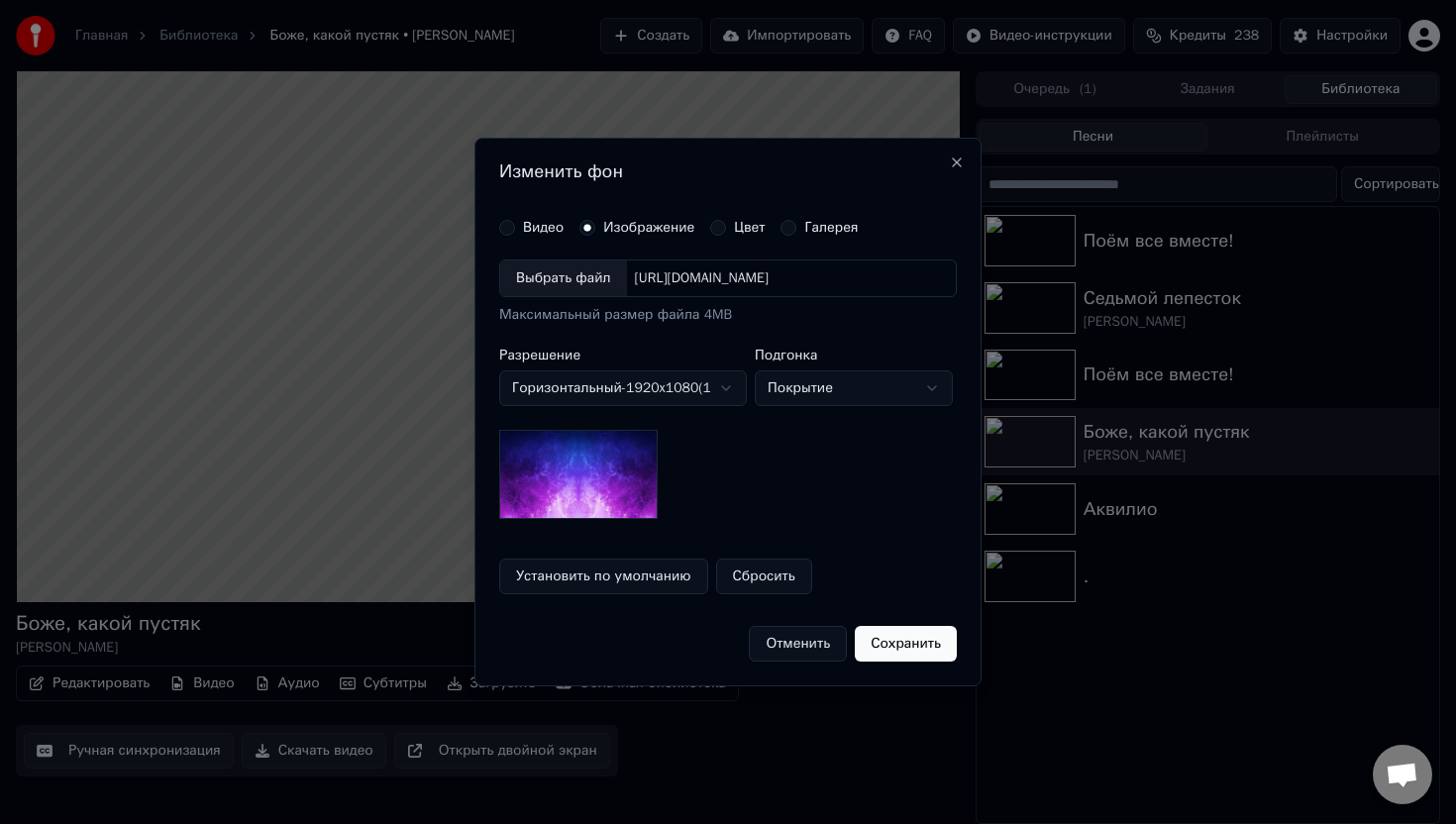 click on "Выбрать файл" at bounding box center (564, 278) 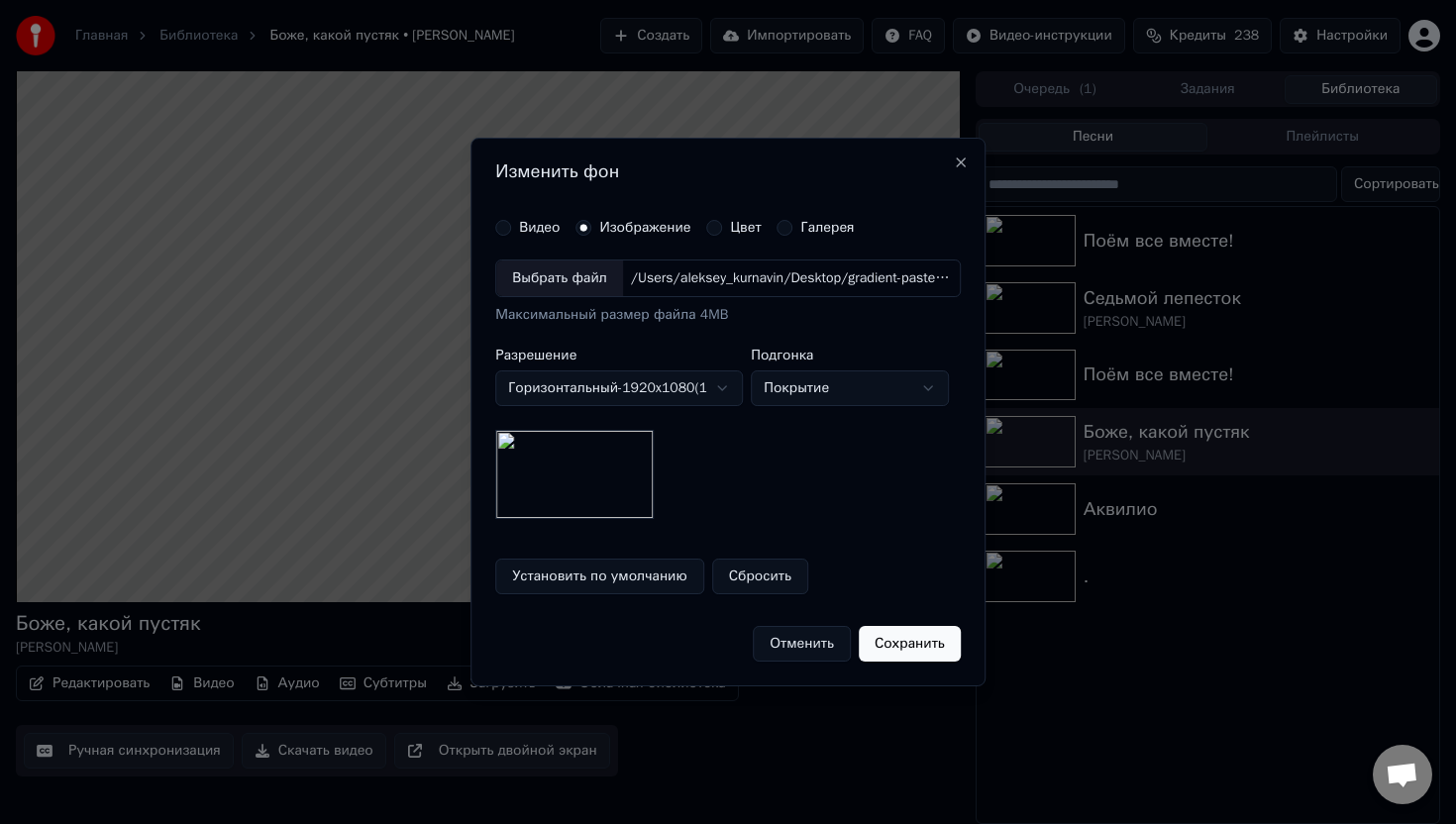 click on "Сохранить" at bounding box center (909, 644) 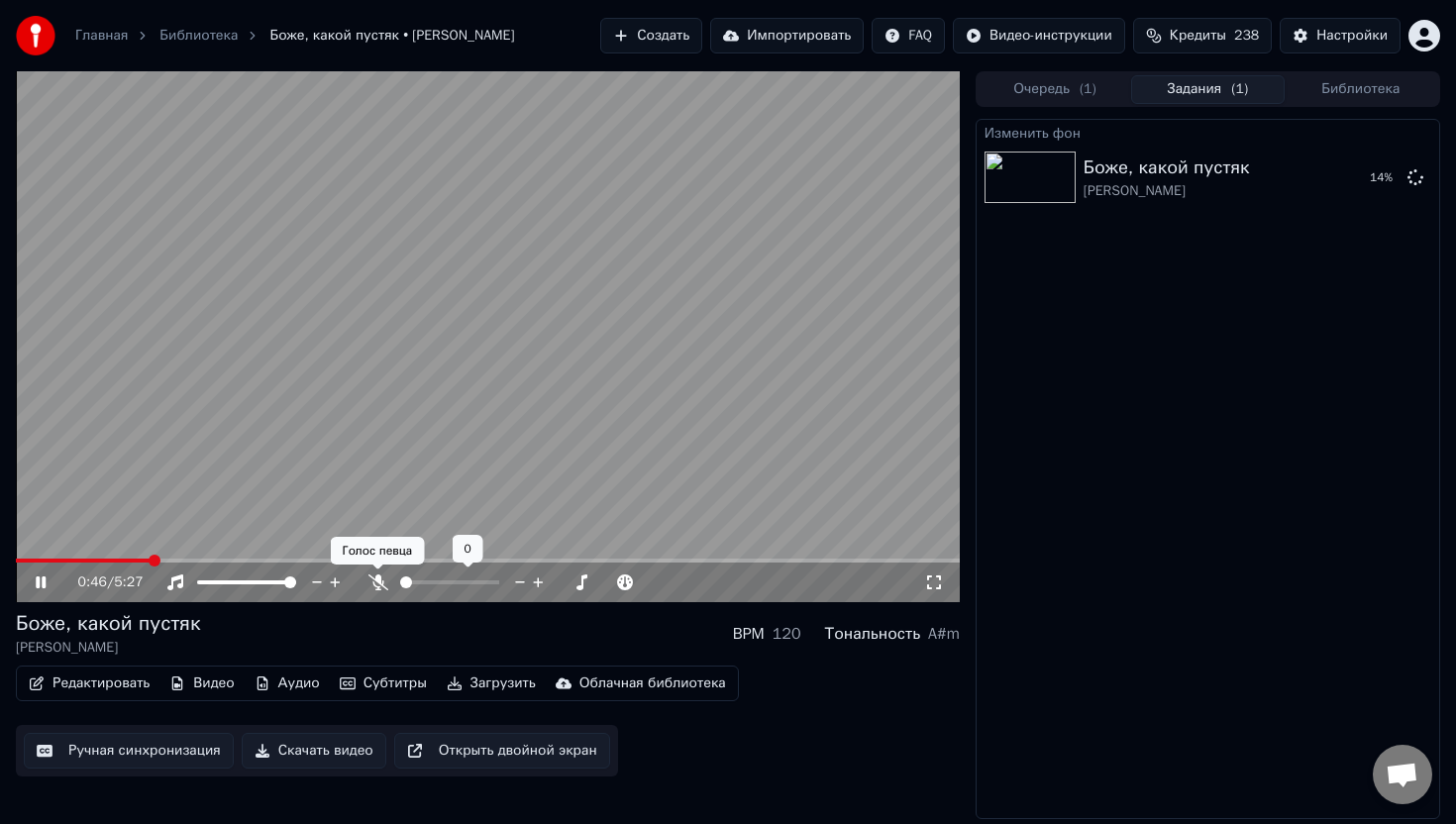 click 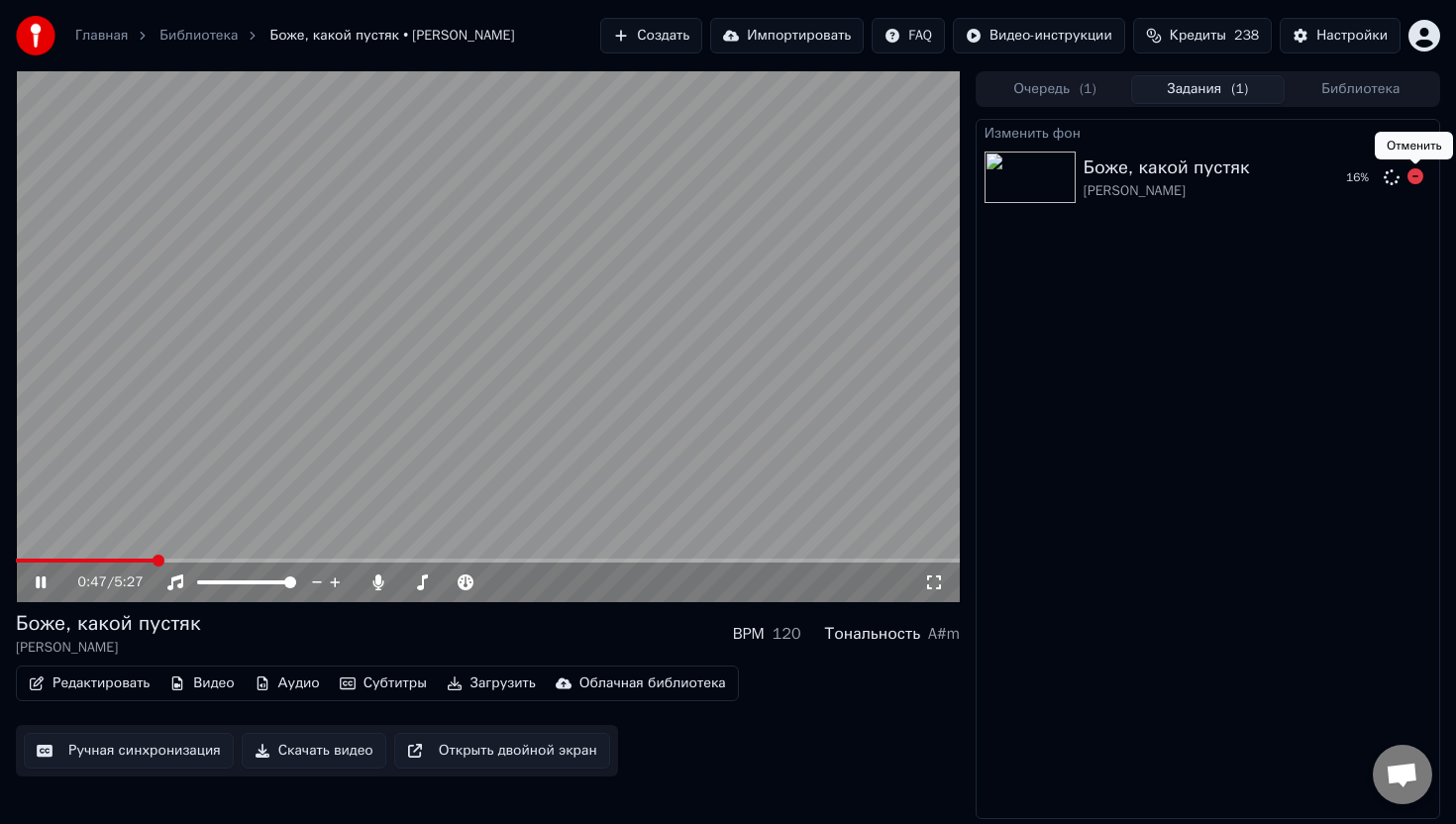 click 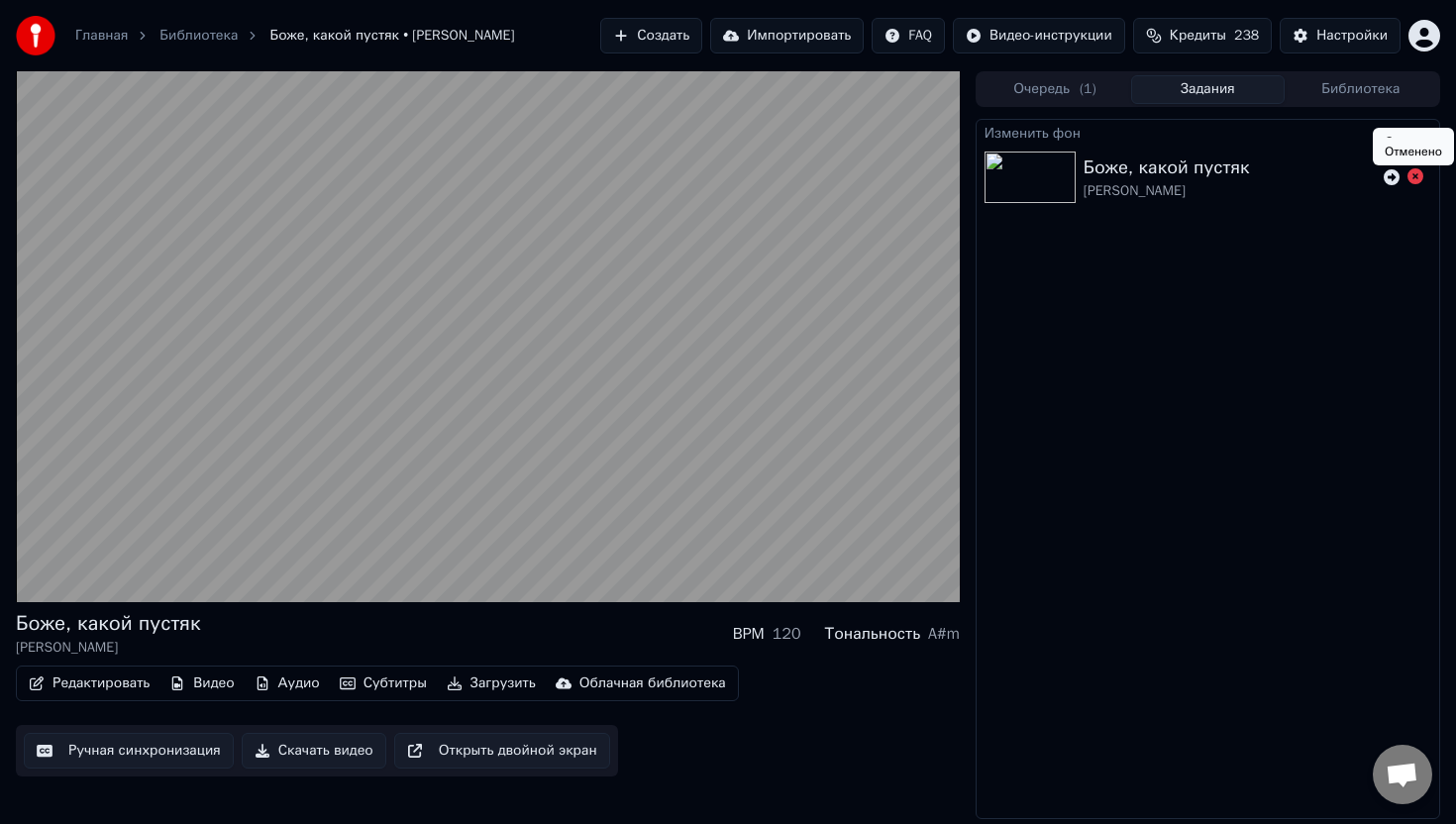 click 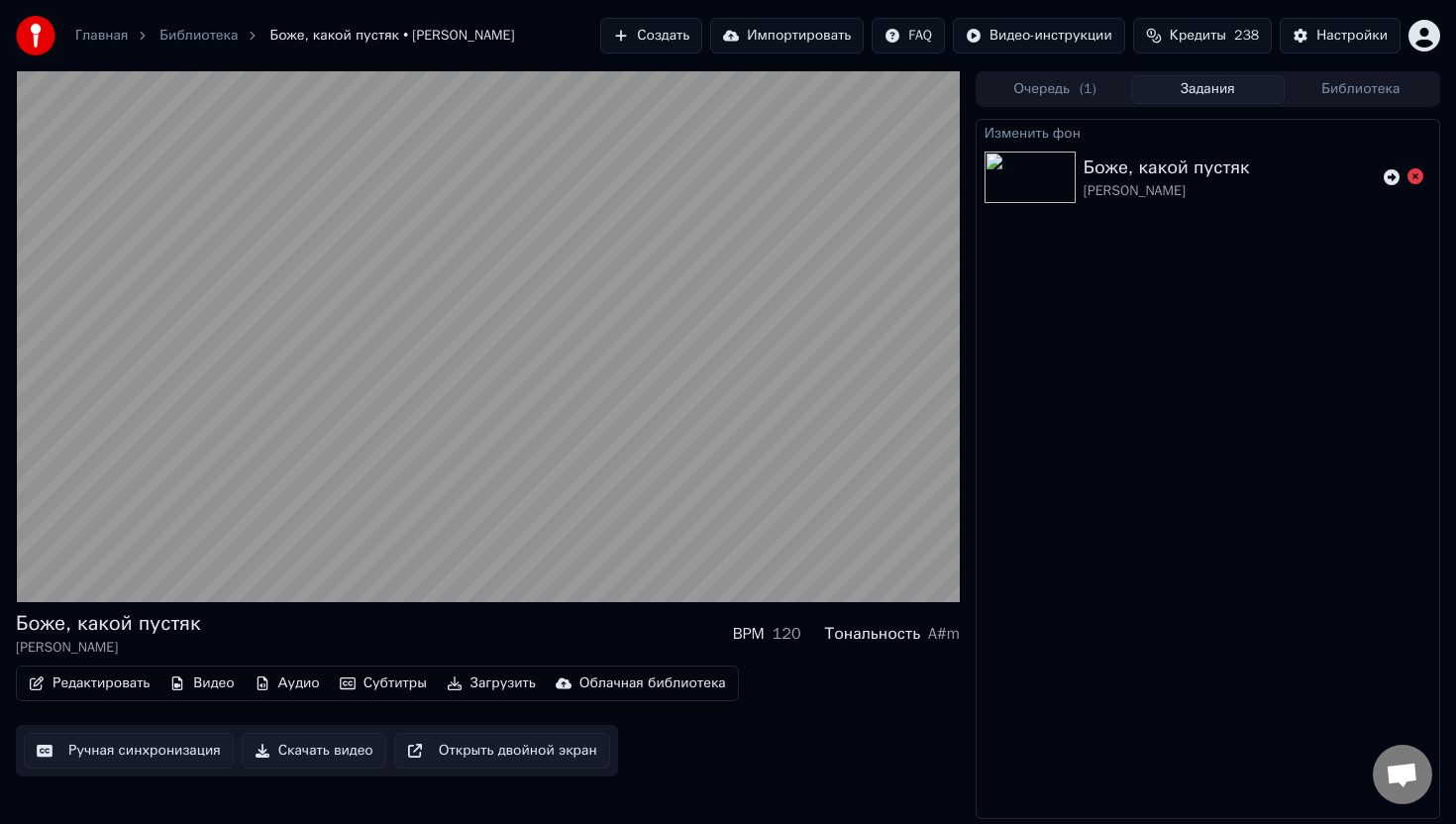 click 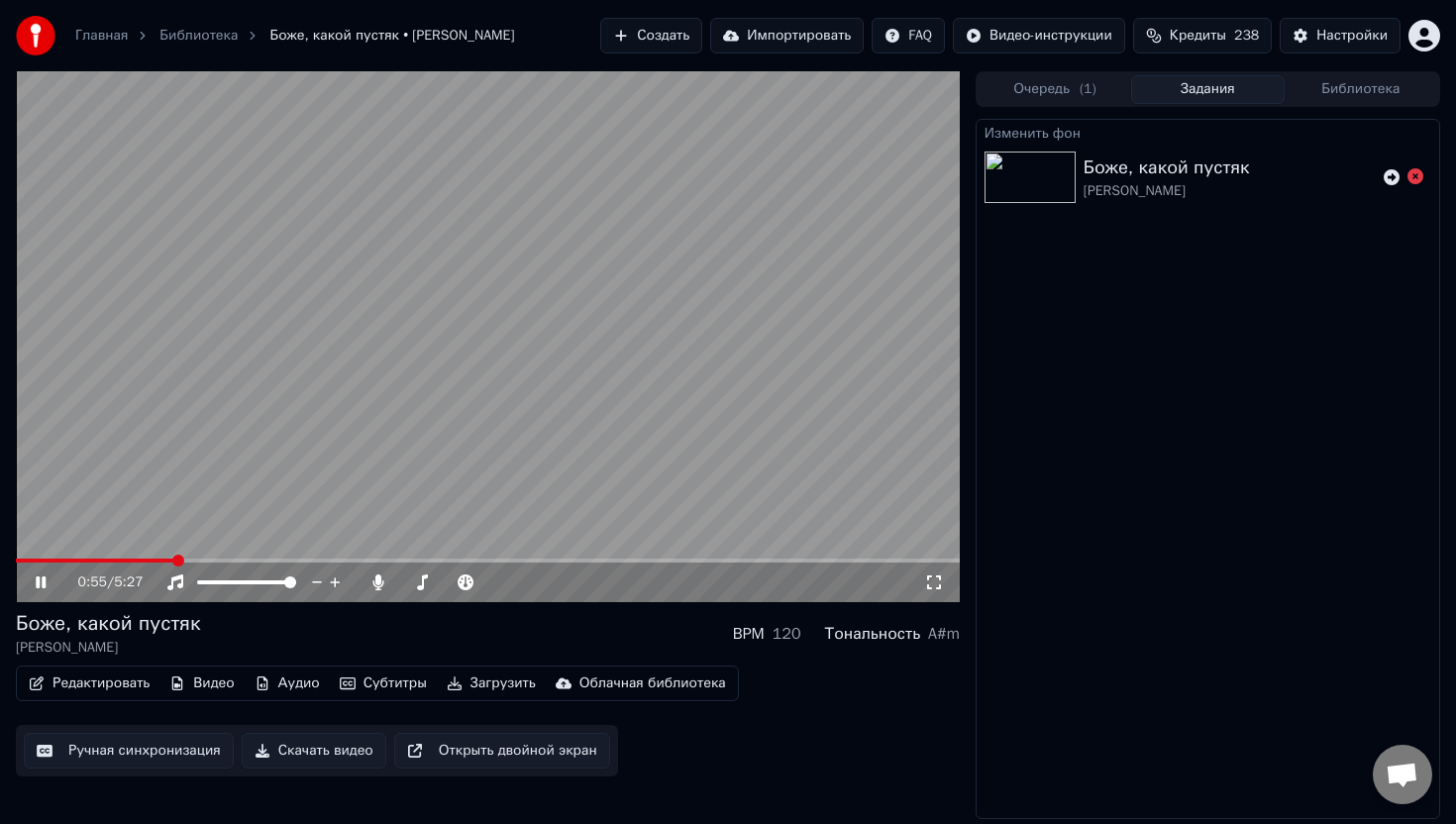 click on "Редактировать" at bounding box center [89, 683] 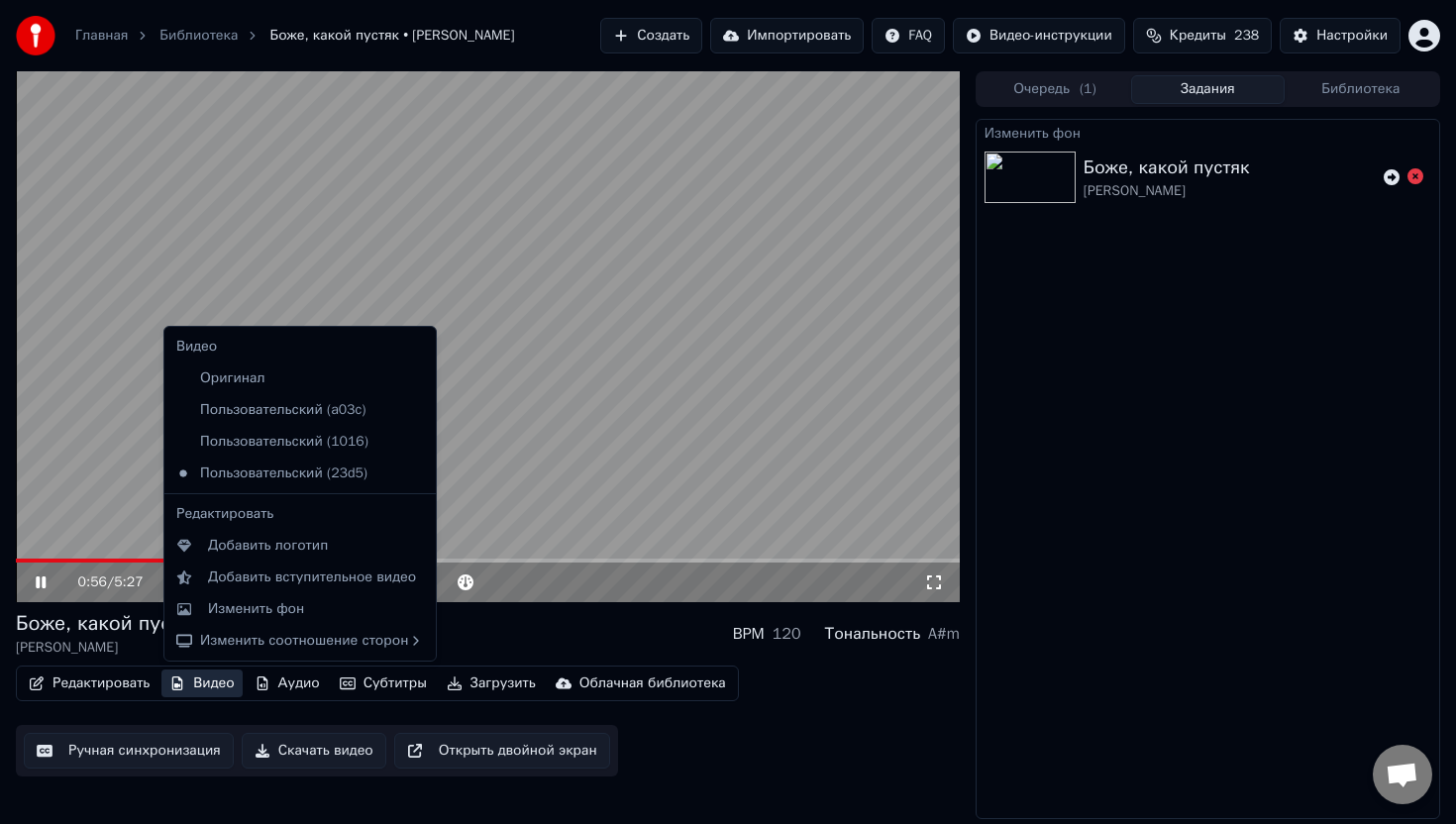 click on "Видео" at bounding box center (201, 683) 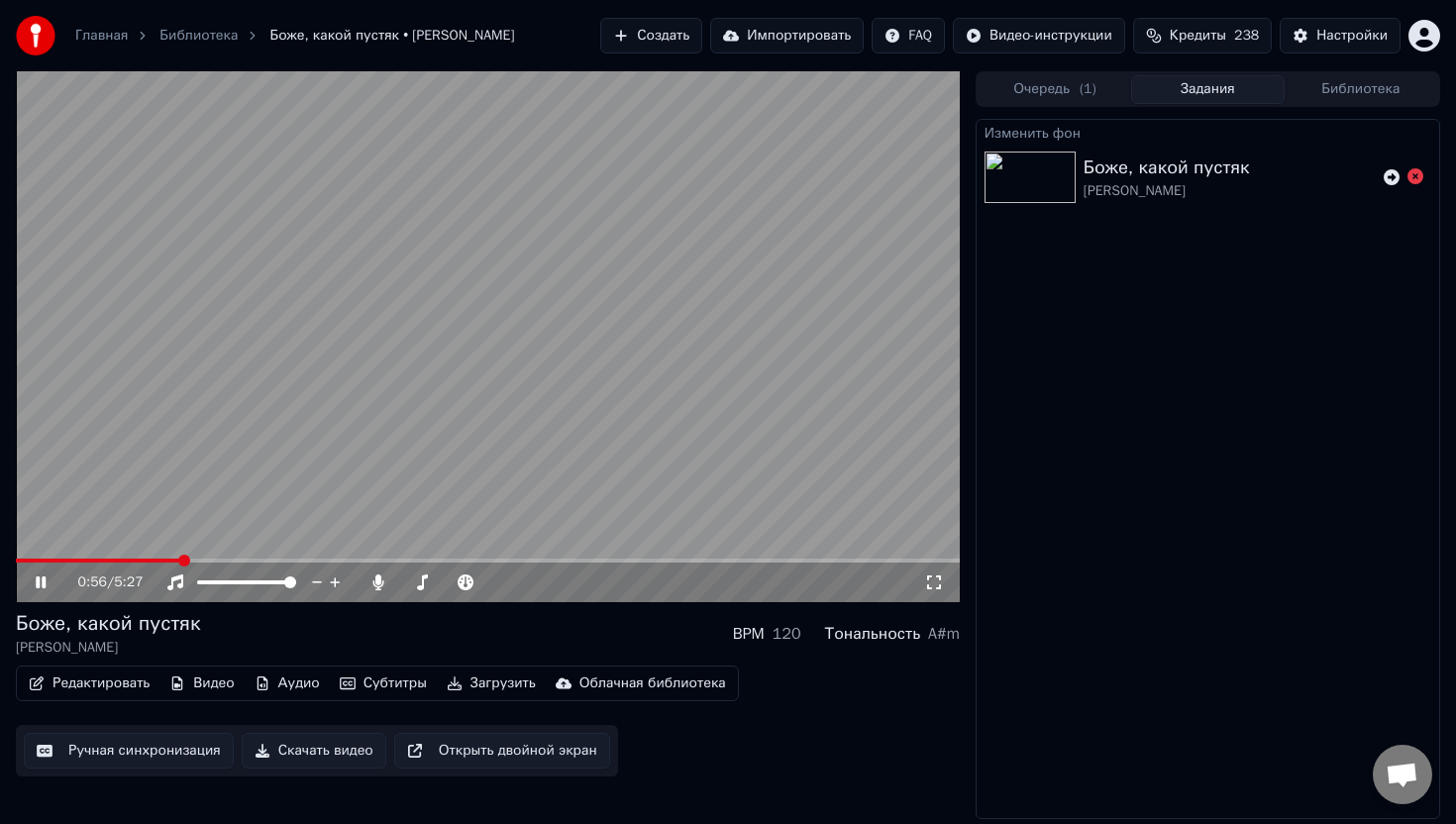 click on "Видео" at bounding box center [201, 683] 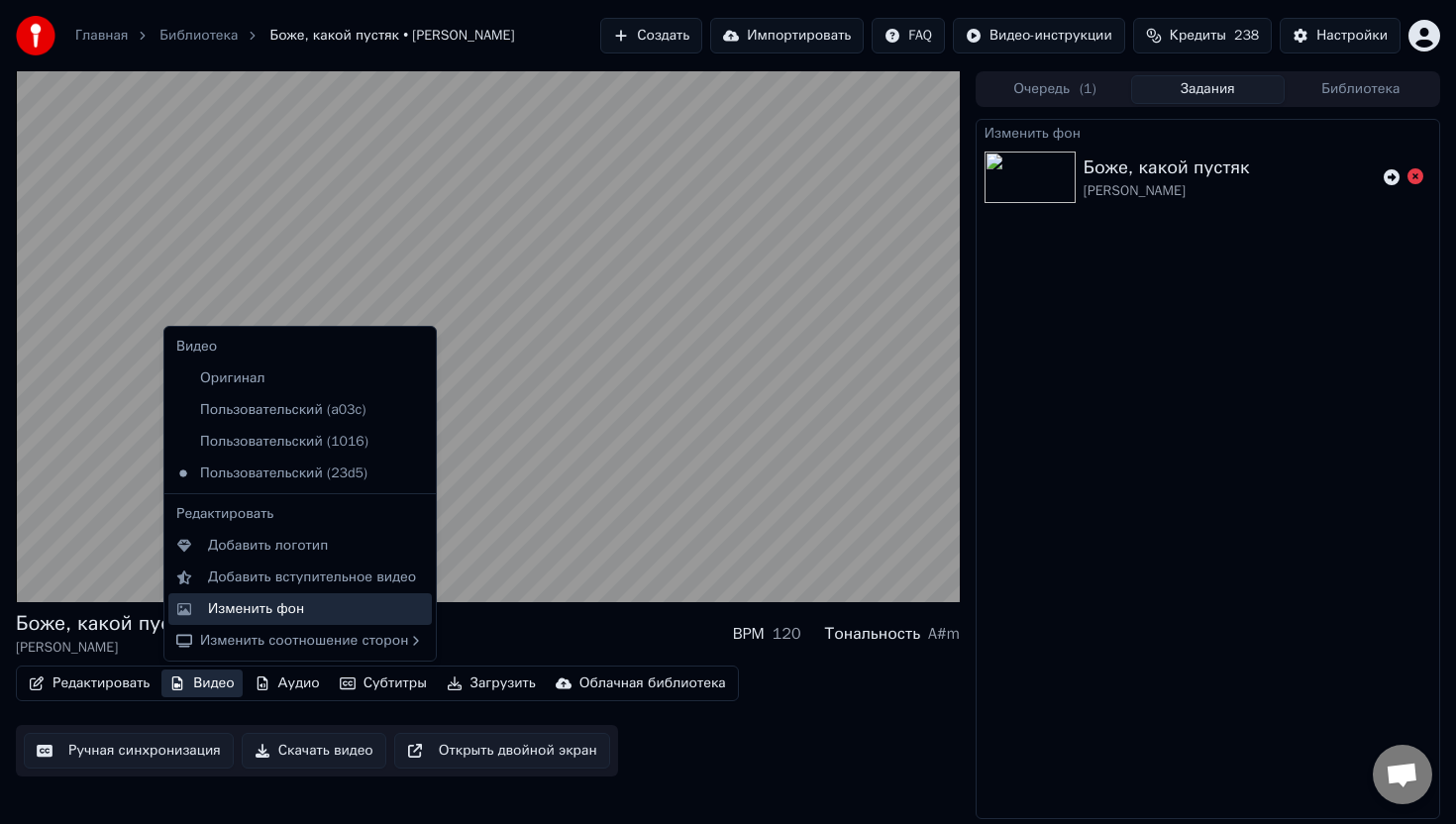 click on "Изменить фон" at bounding box center [256, 609] 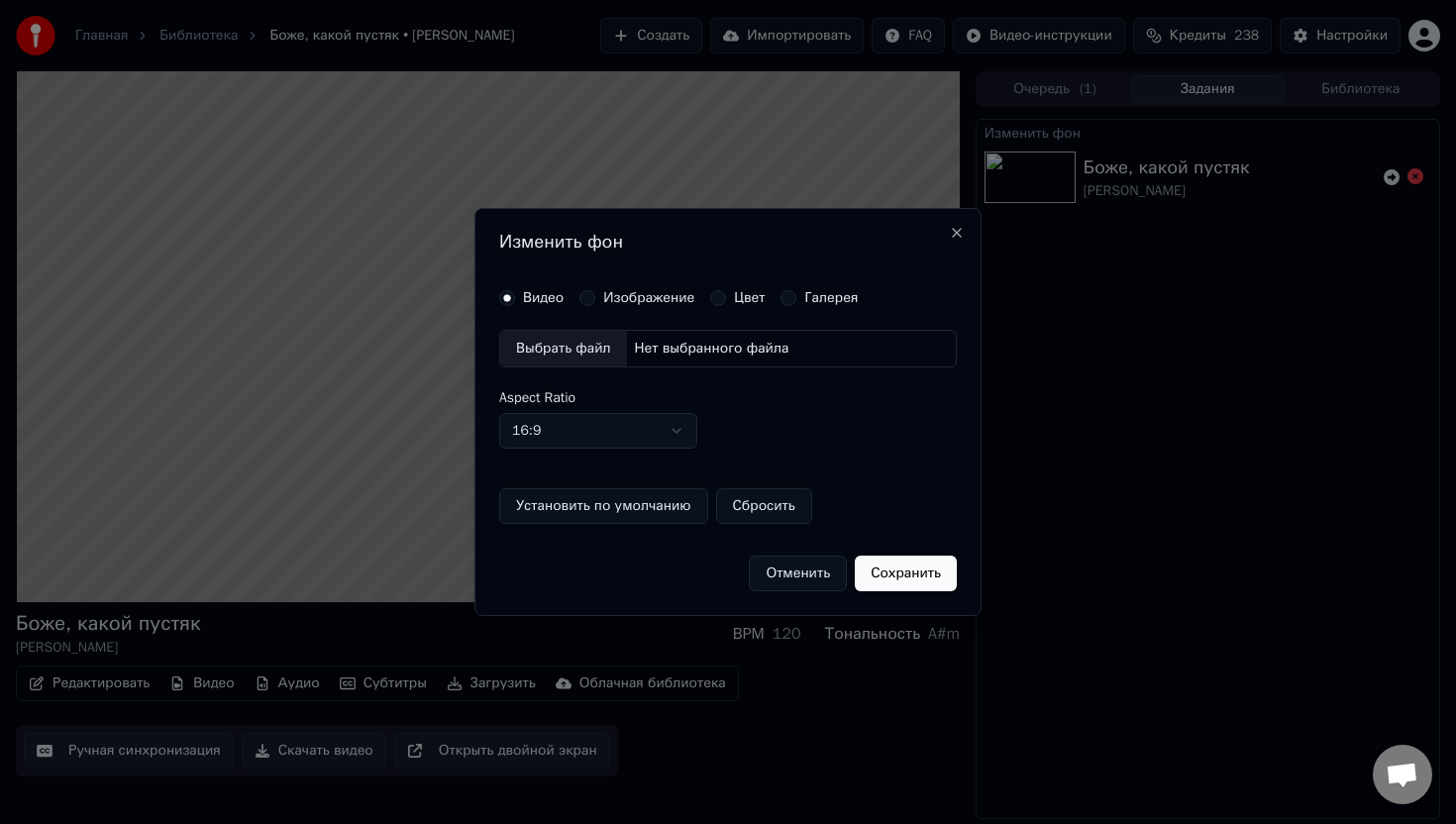 click on "Изображение" at bounding box center (649, 298) 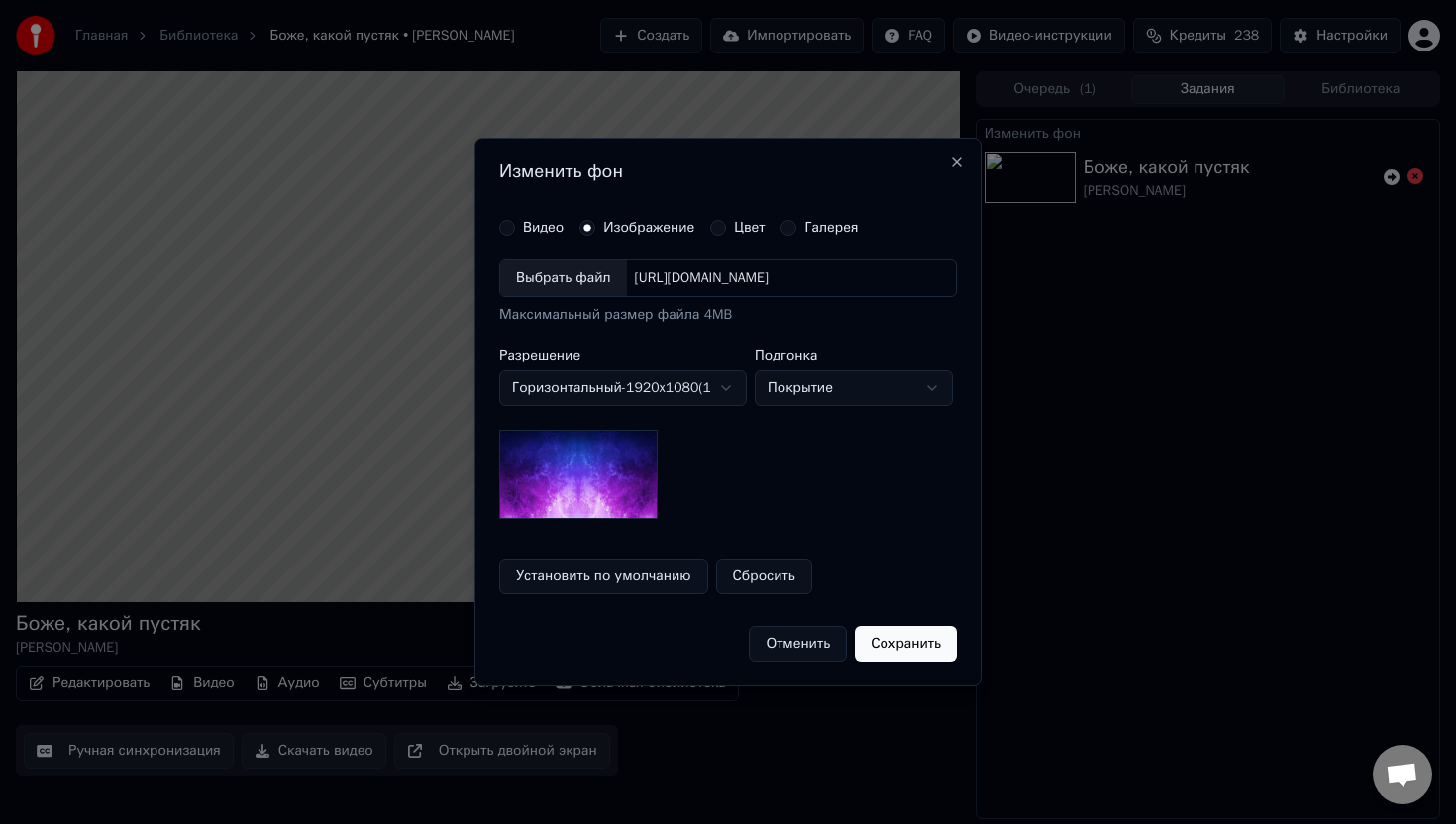 click on "Выбрать файл" at bounding box center (564, 278) 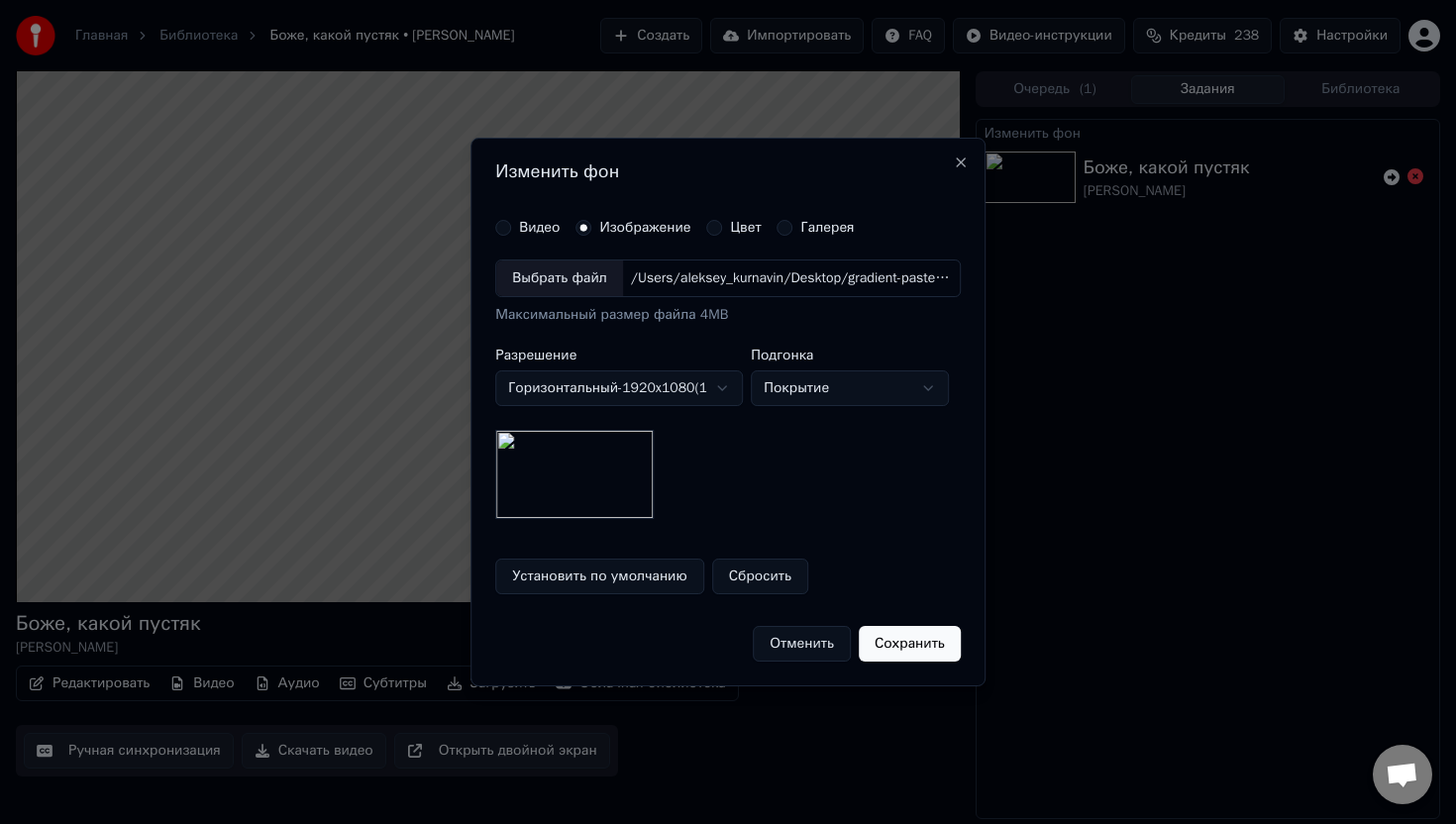 click on "Сохранить" at bounding box center [909, 644] 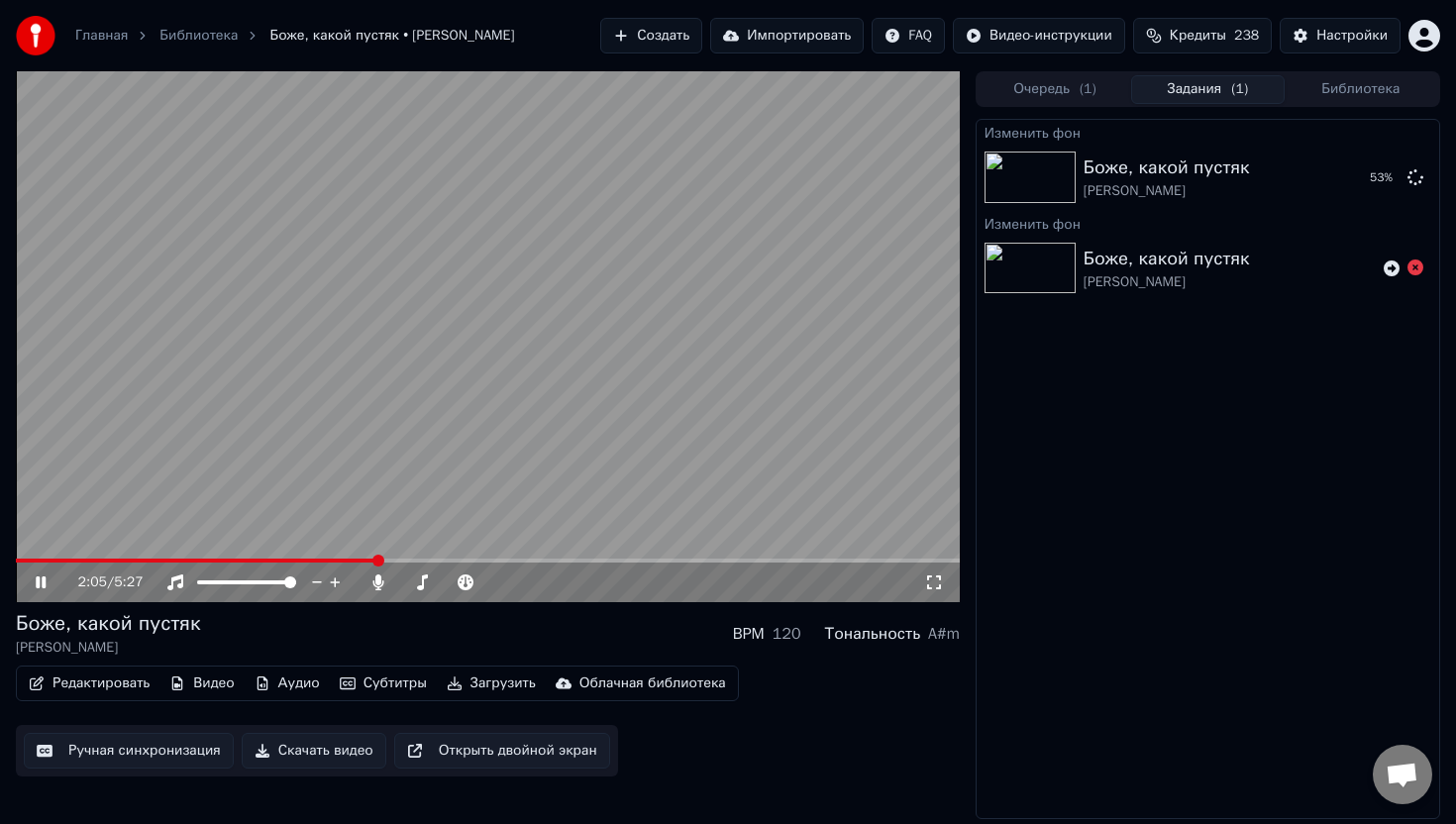 click at bounding box center (487, 337) 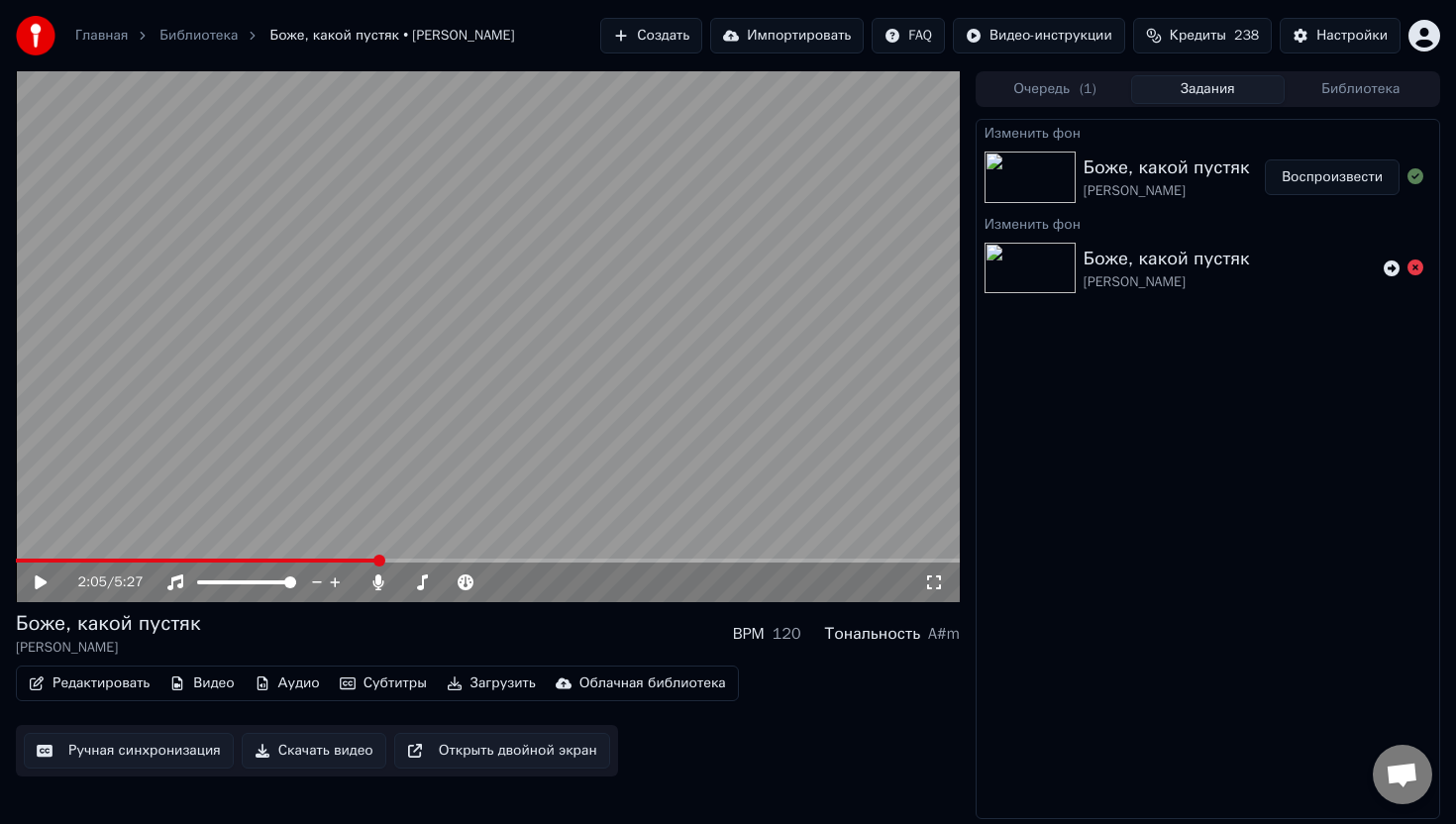 click on "Воспроизвести" at bounding box center (1332, 177) 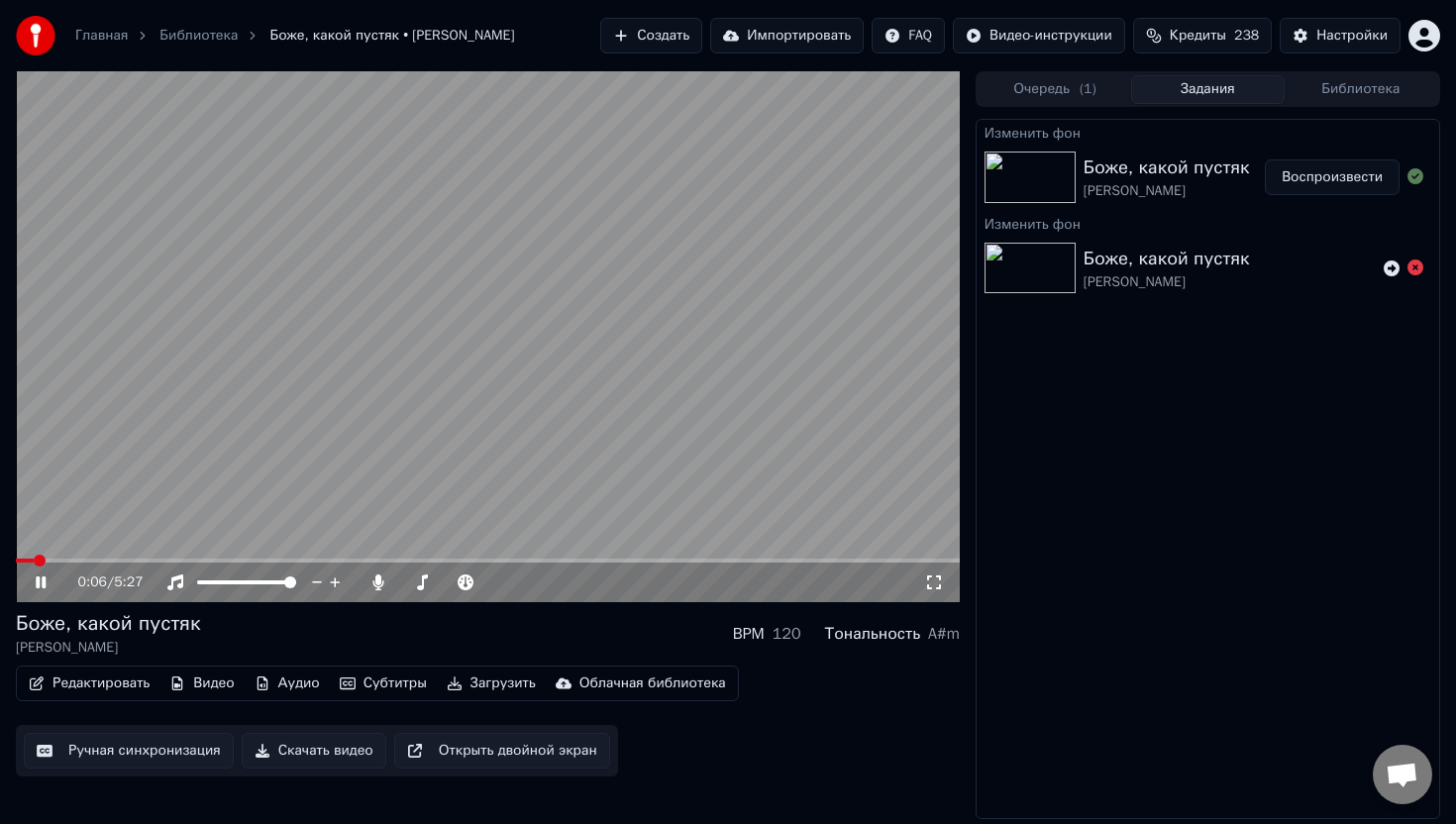 click 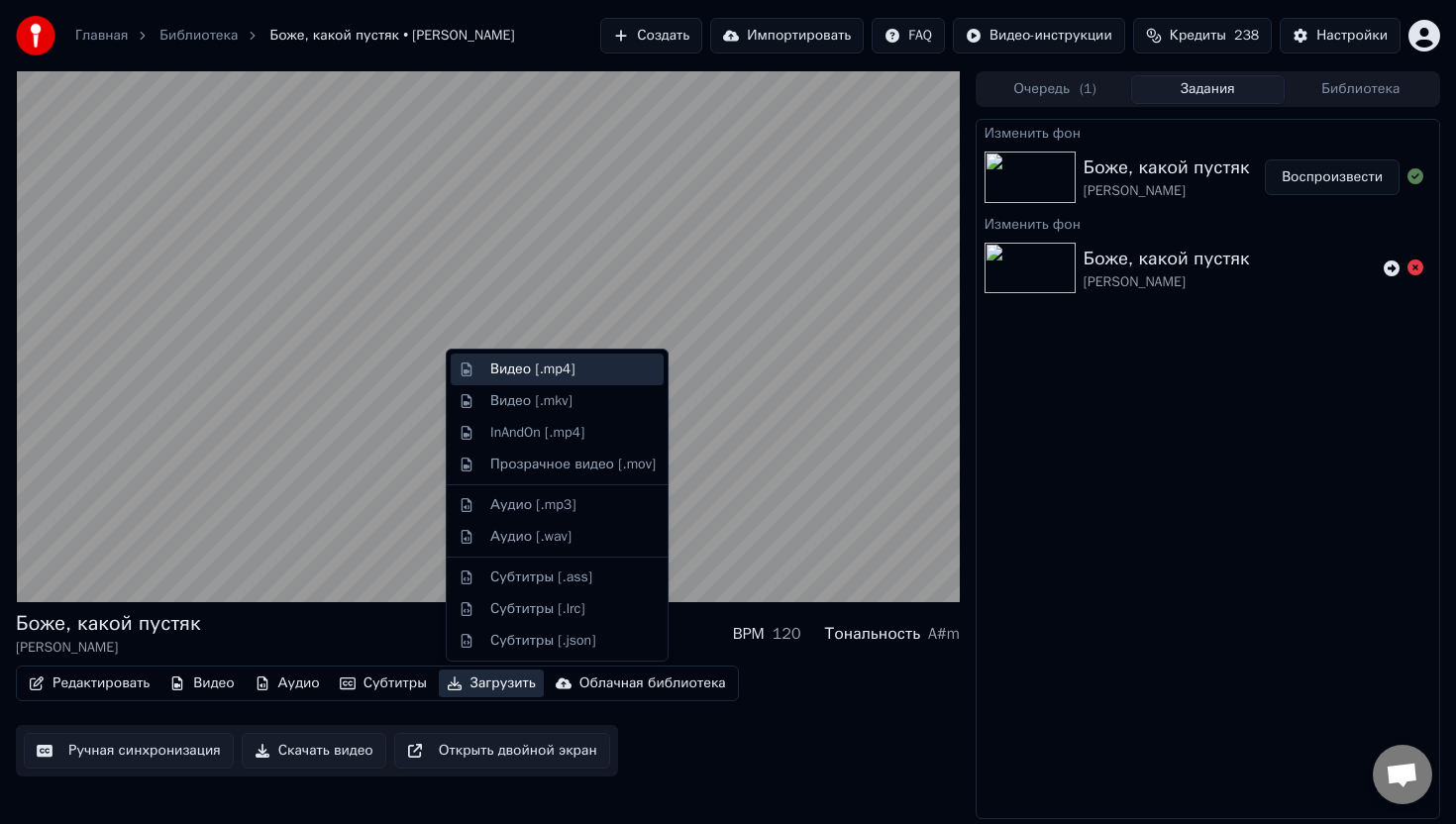 click on "Видео [.mp4]" at bounding box center (532, 369) 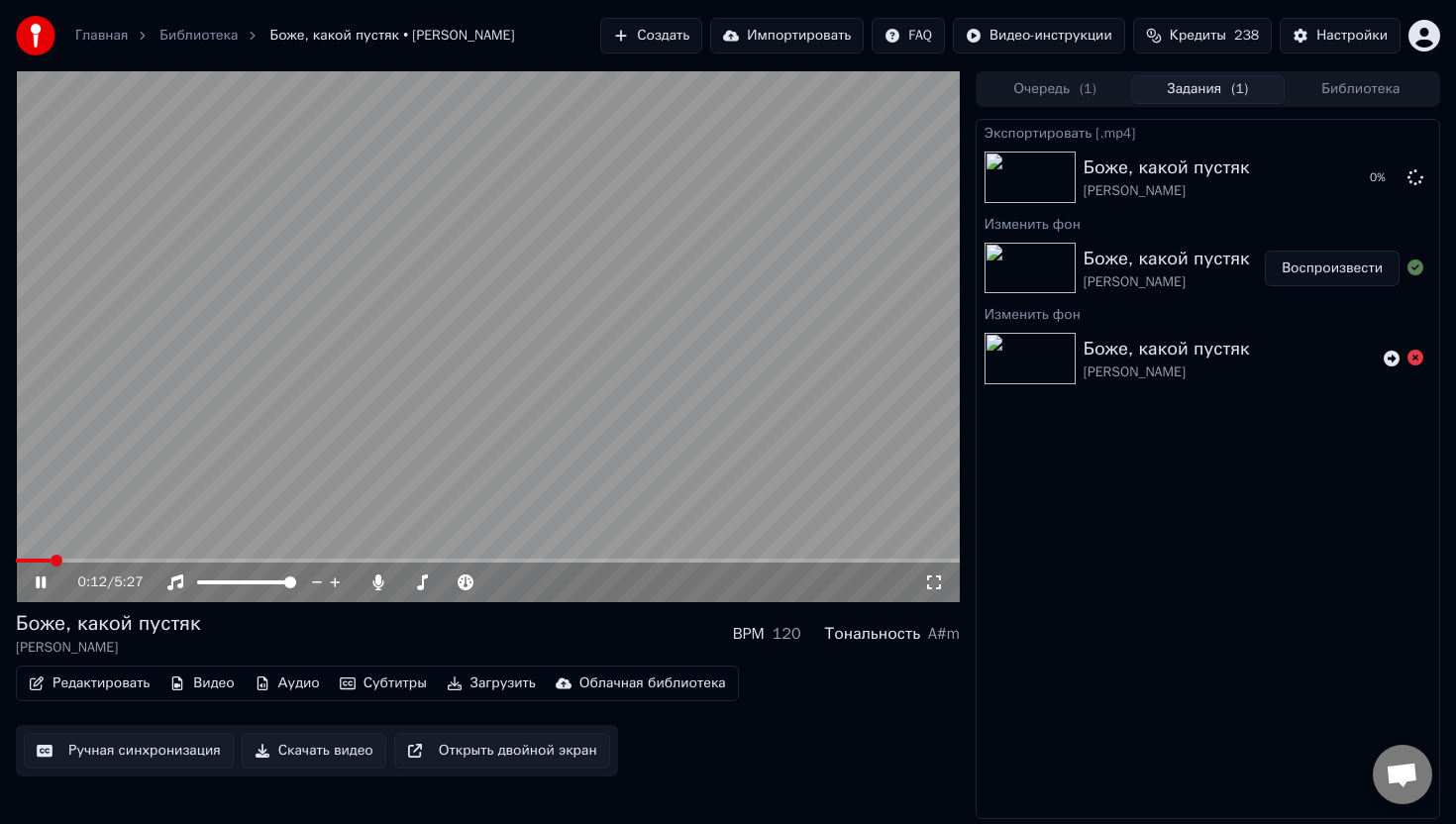 click at bounding box center [487, 337] 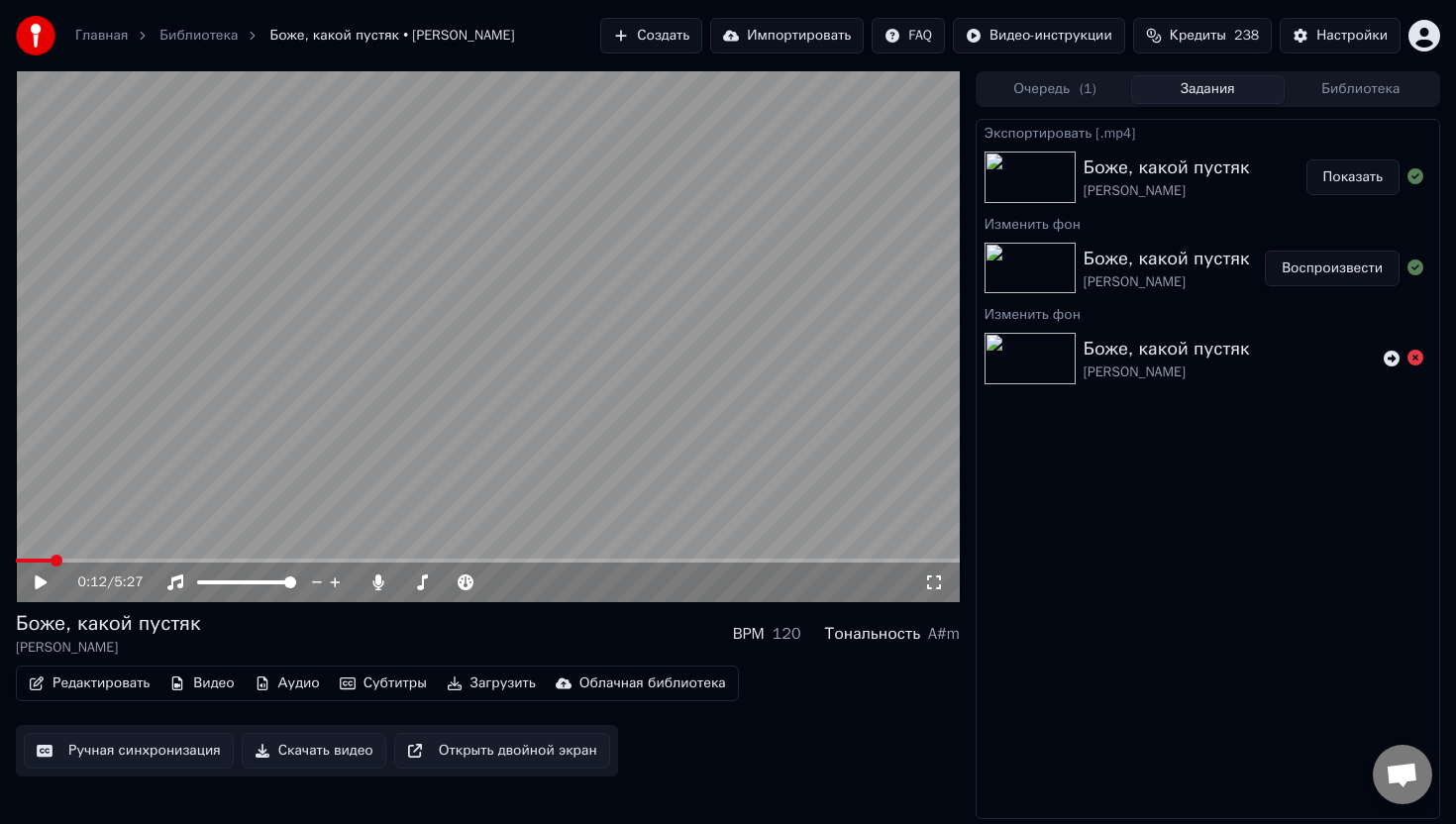 click on "Показать" at bounding box center [1353, 177] 